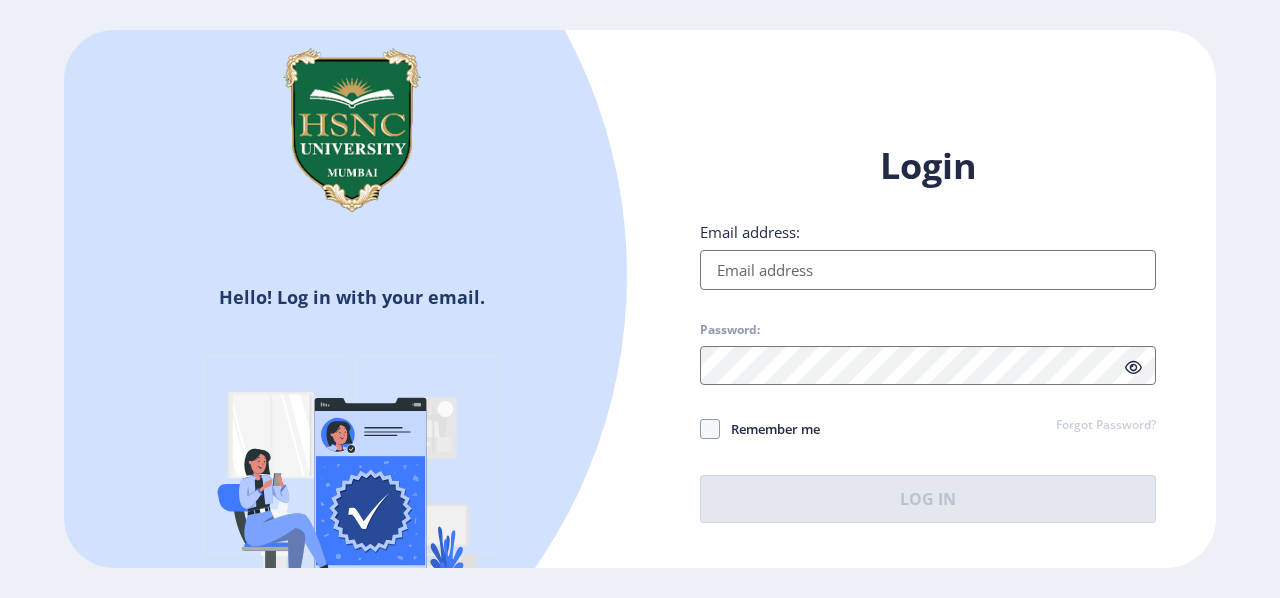 scroll, scrollTop: 0, scrollLeft: 0, axis: both 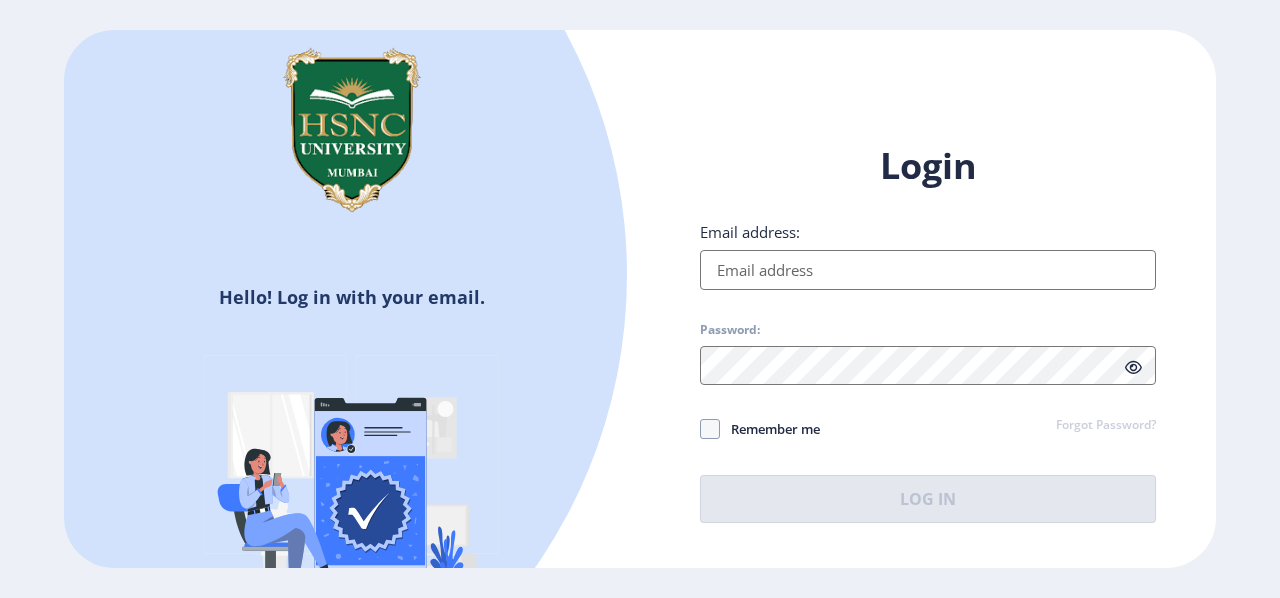 type on "[EMAIL_ADDRESS][DOMAIN_NAME]" 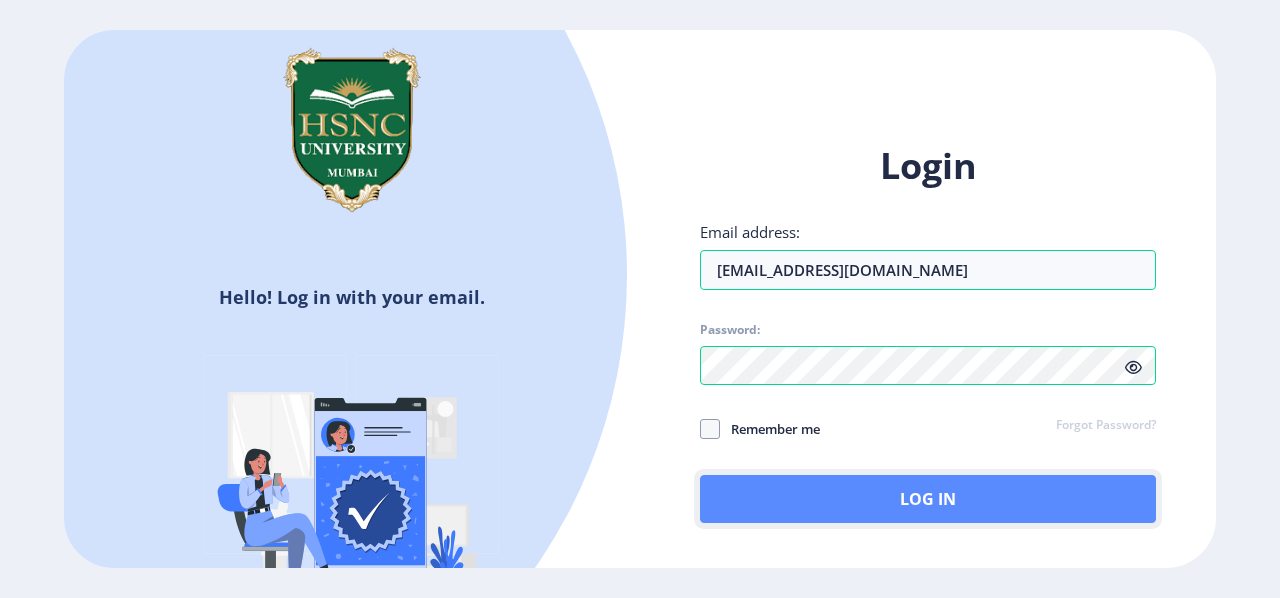 click on "Log In" 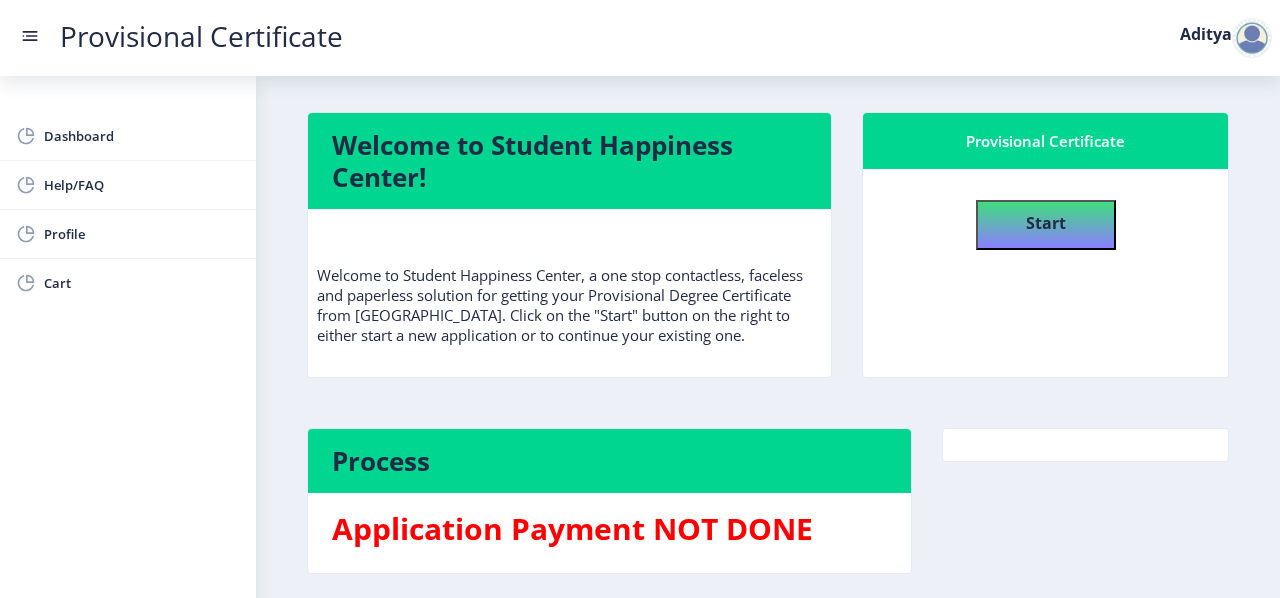 scroll, scrollTop: 77, scrollLeft: 0, axis: vertical 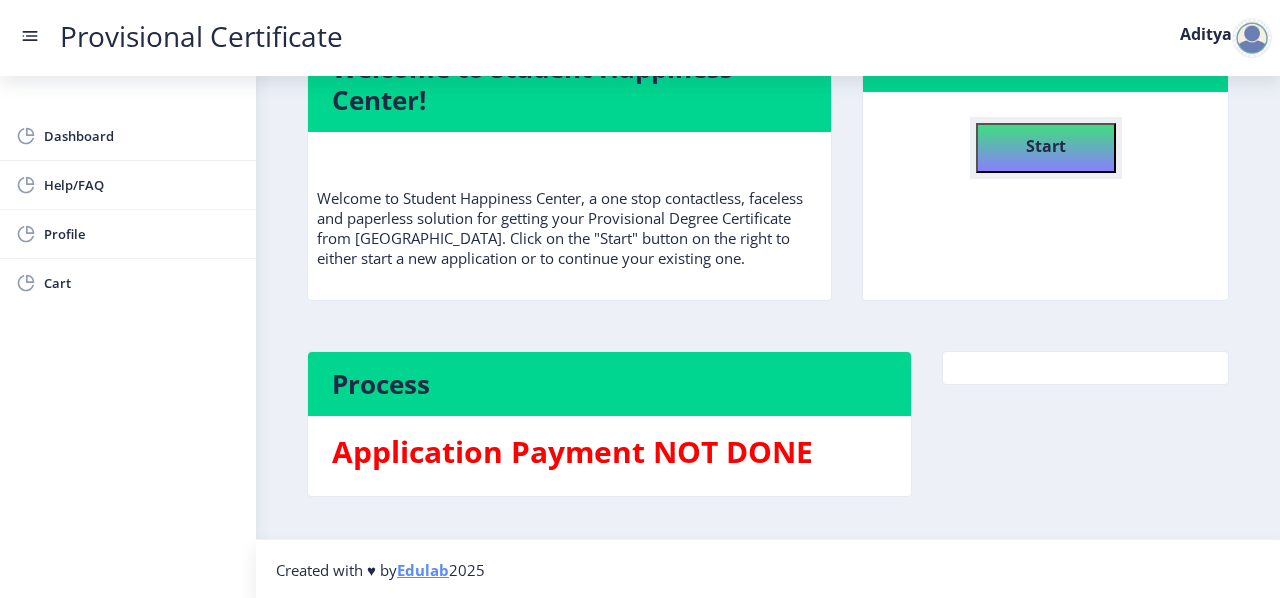 click on "Start" 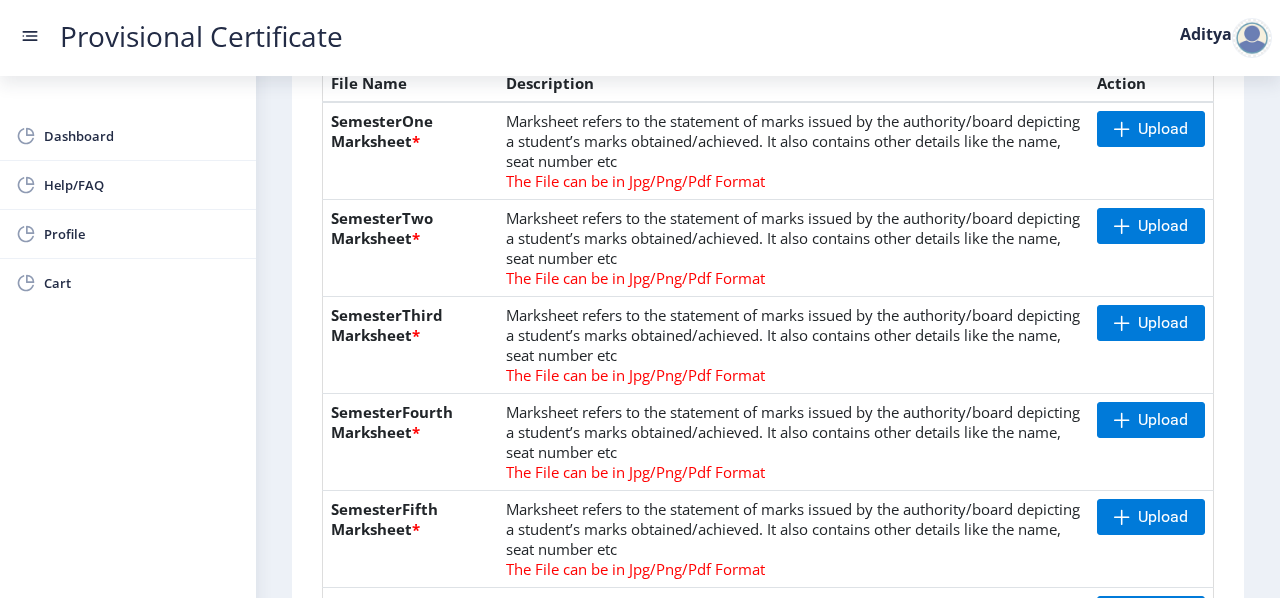 scroll, scrollTop: 525, scrollLeft: 0, axis: vertical 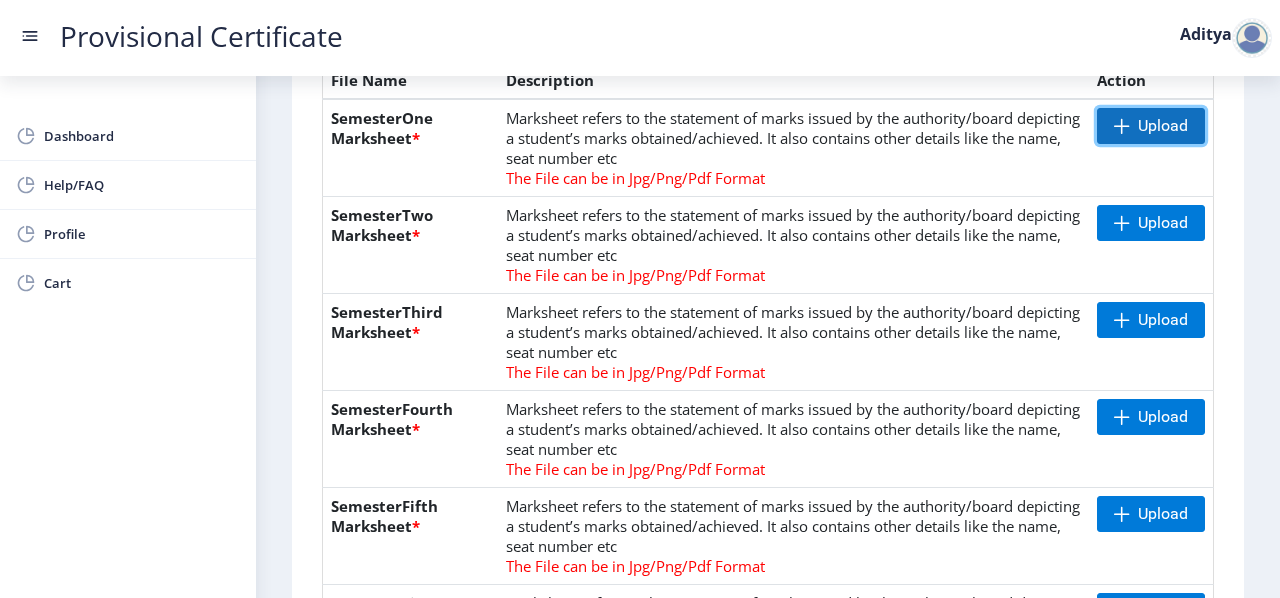 click on "Upload" 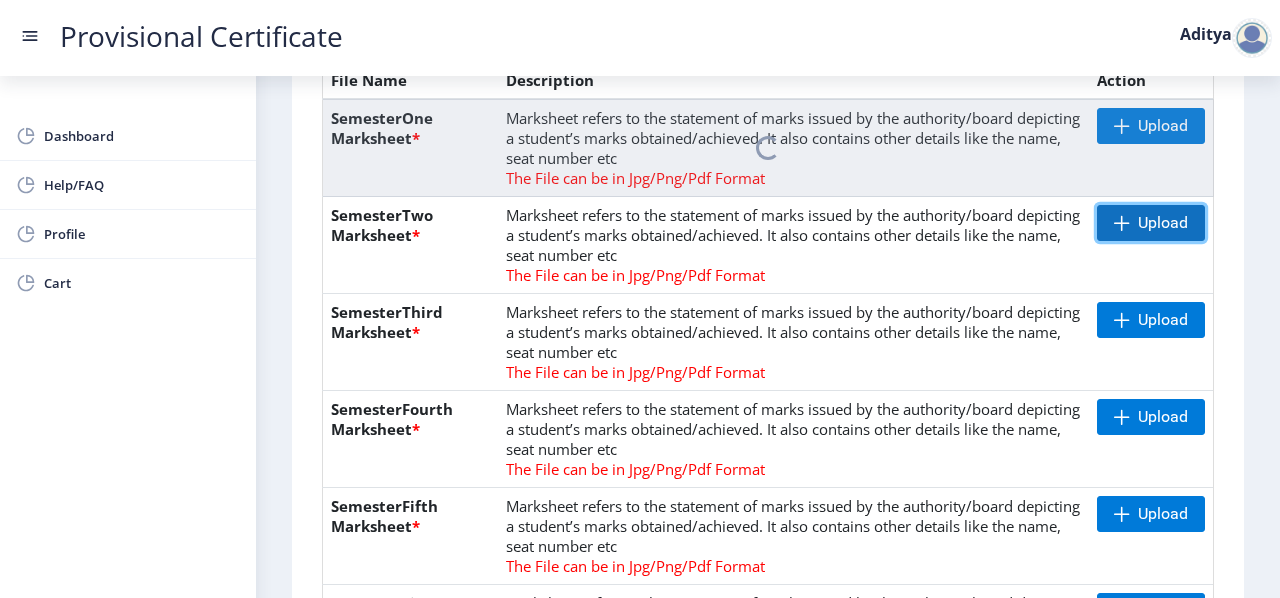 click on "Upload" 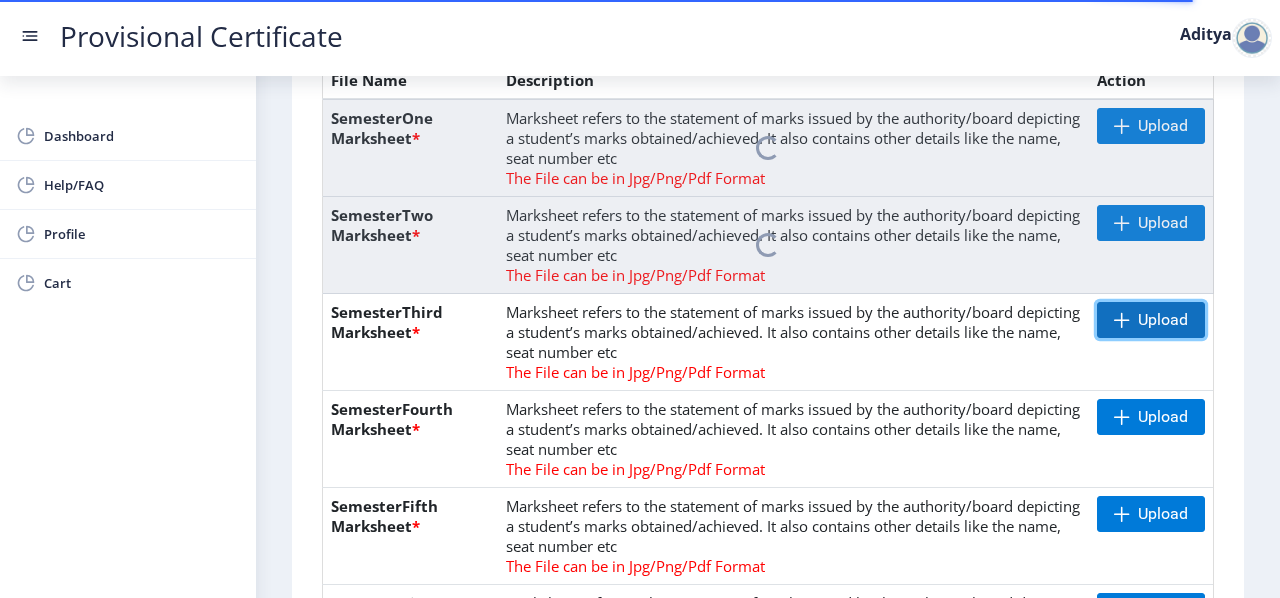 click on "Upload" 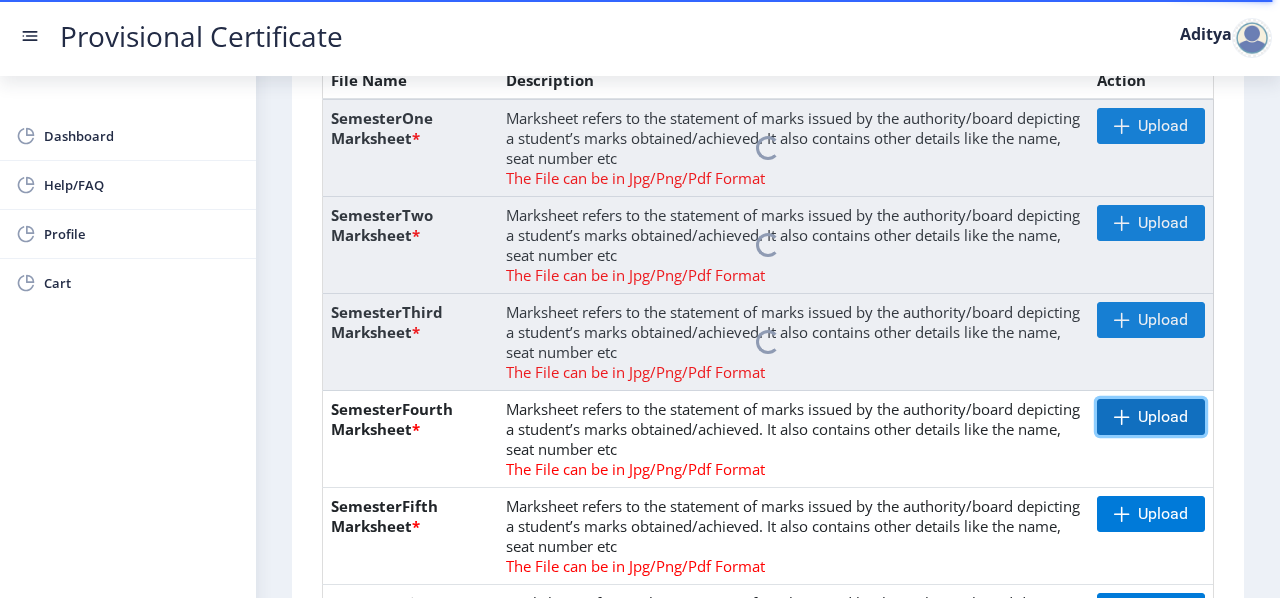 click on "Upload" 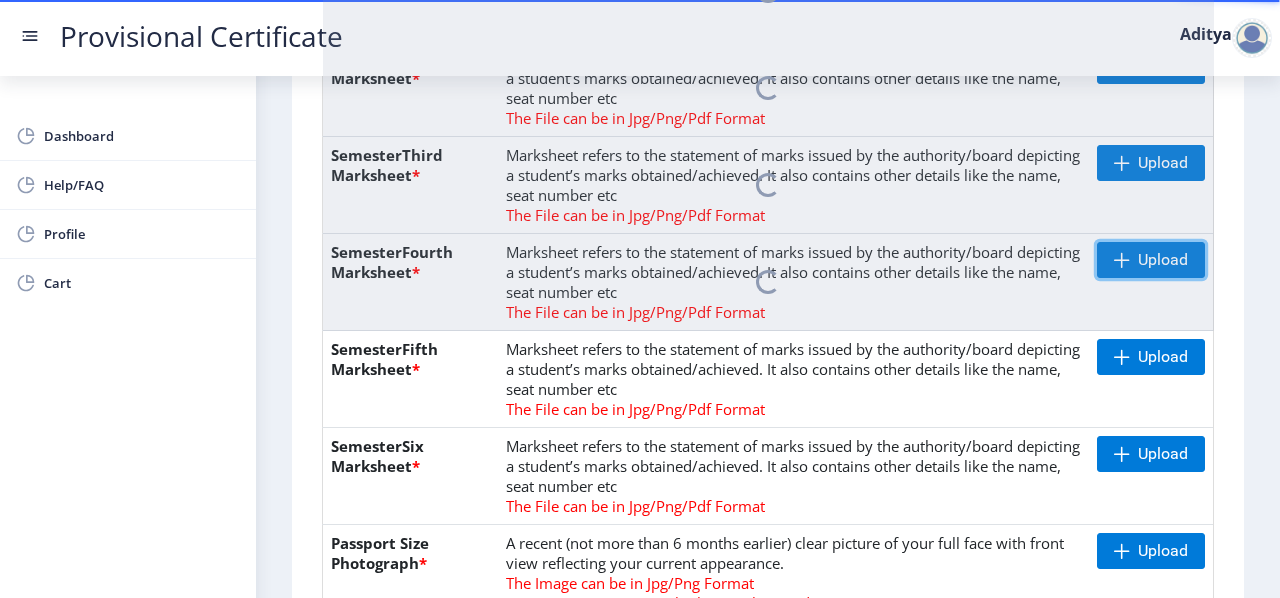 scroll, scrollTop: 687, scrollLeft: 0, axis: vertical 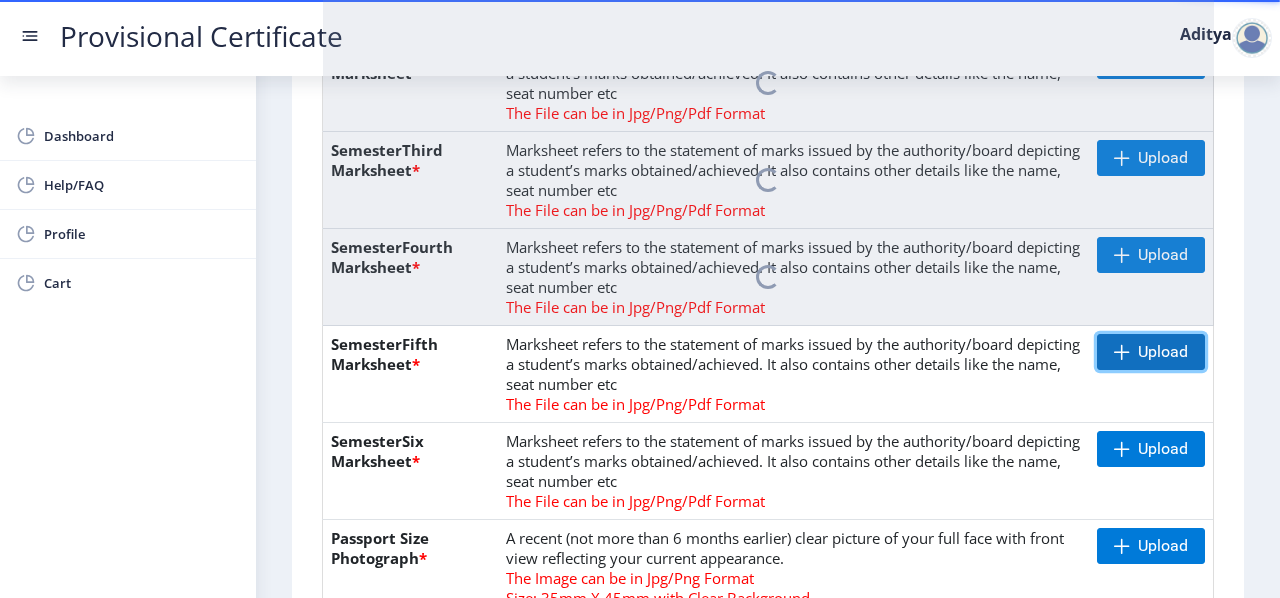 click 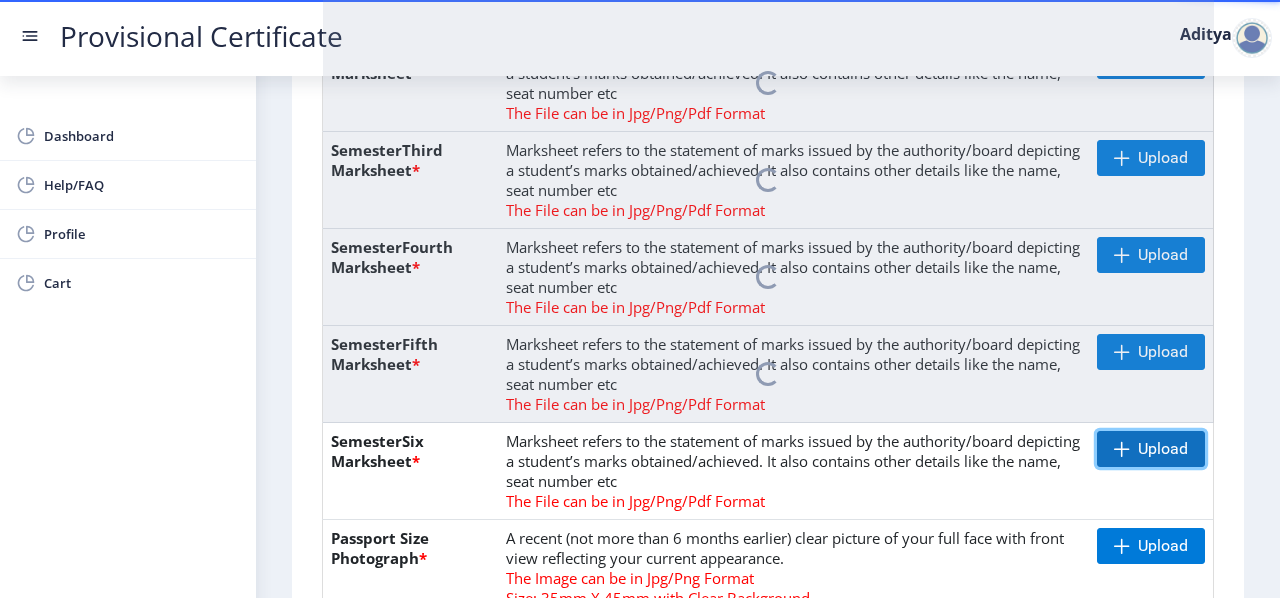 click on "Upload" 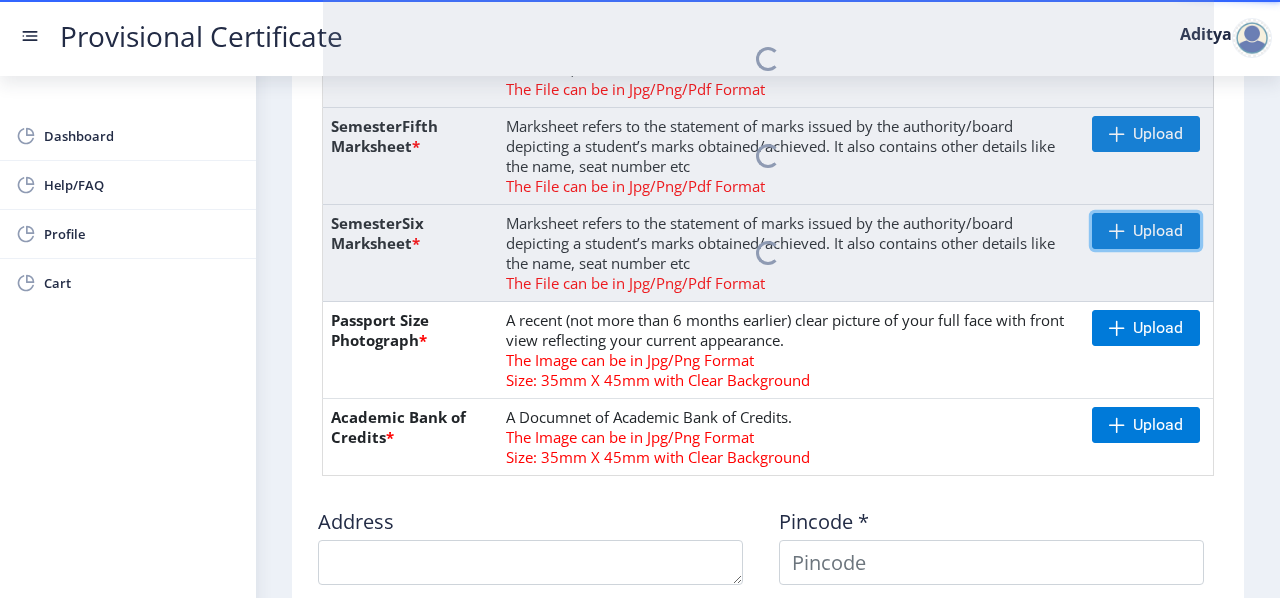 scroll, scrollTop: 946, scrollLeft: 0, axis: vertical 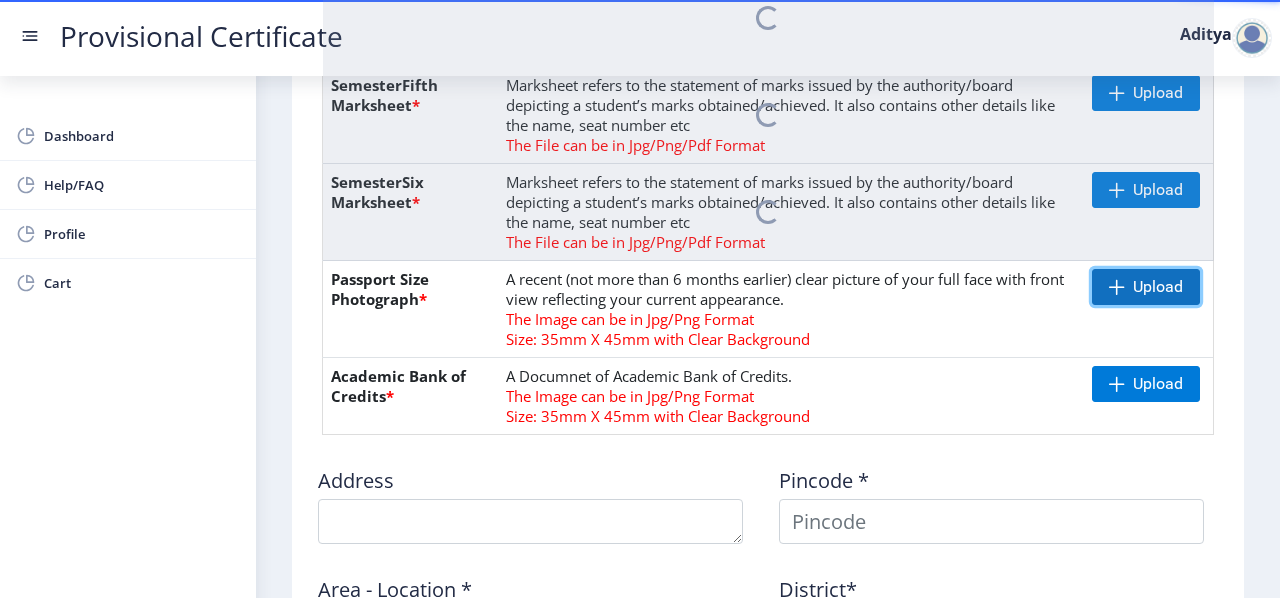 click on "Upload" 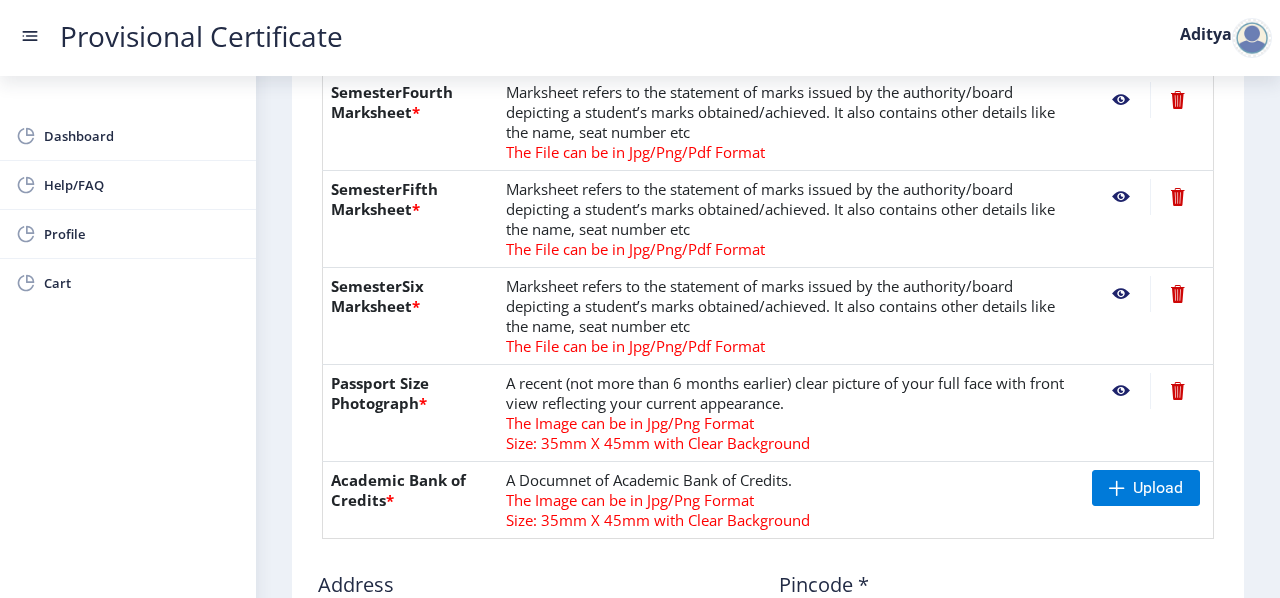 scroll, scrollTop: 849, scrollLeft: 0, axis: vertical 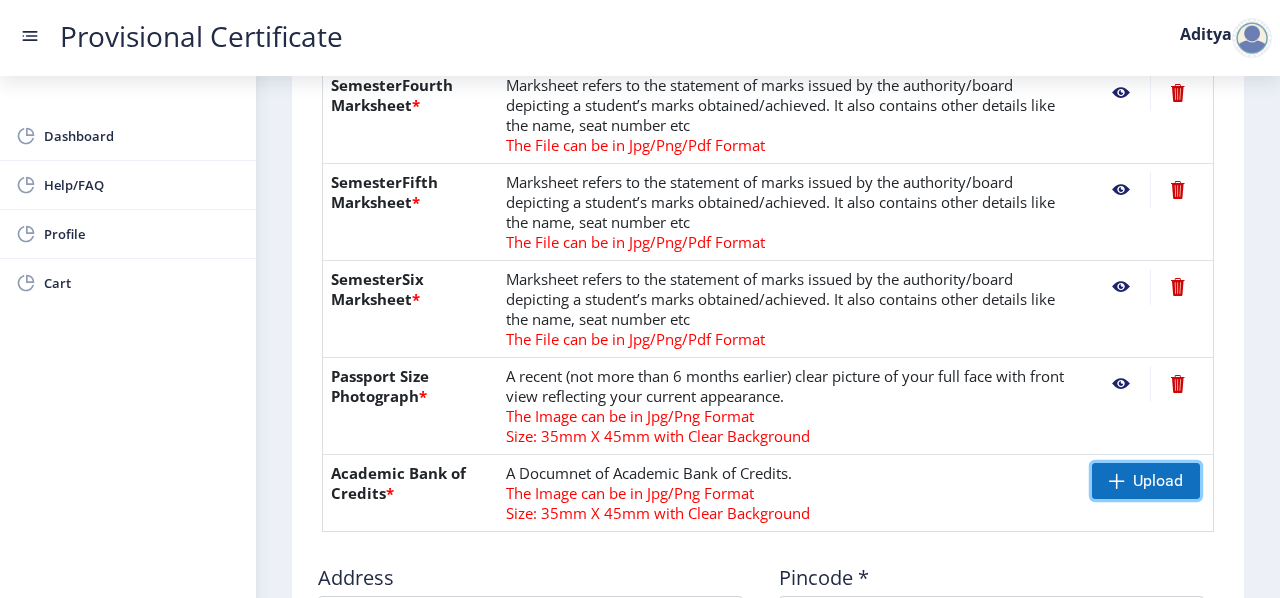 click on "Upload" 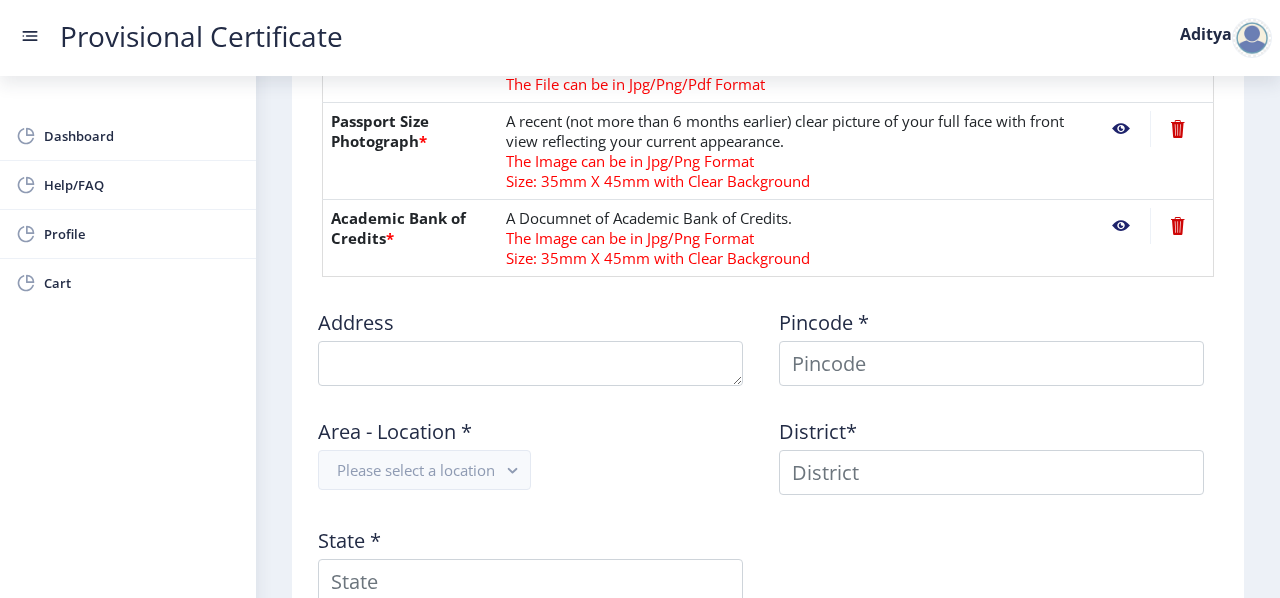 scroll, scrollTop: 1116, scrollLeft: 0, axis: vertical 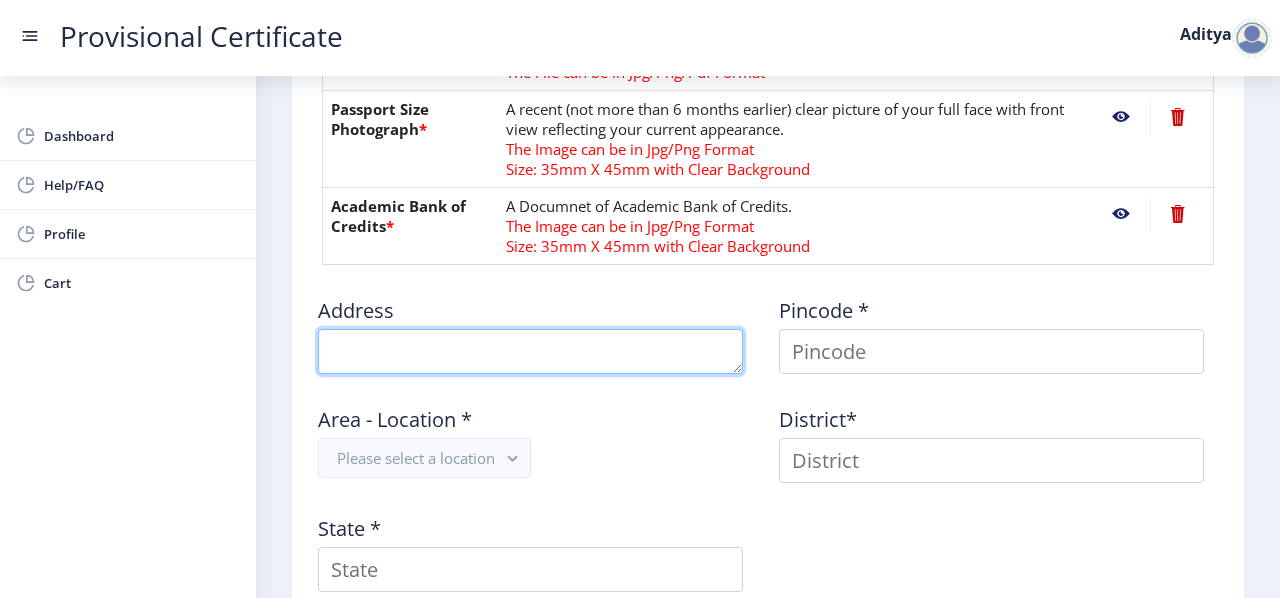 drag, startPoint x: 572, startPoint y: 346, endPoint x: 634, endPoint y: 301, distance: 76.6094 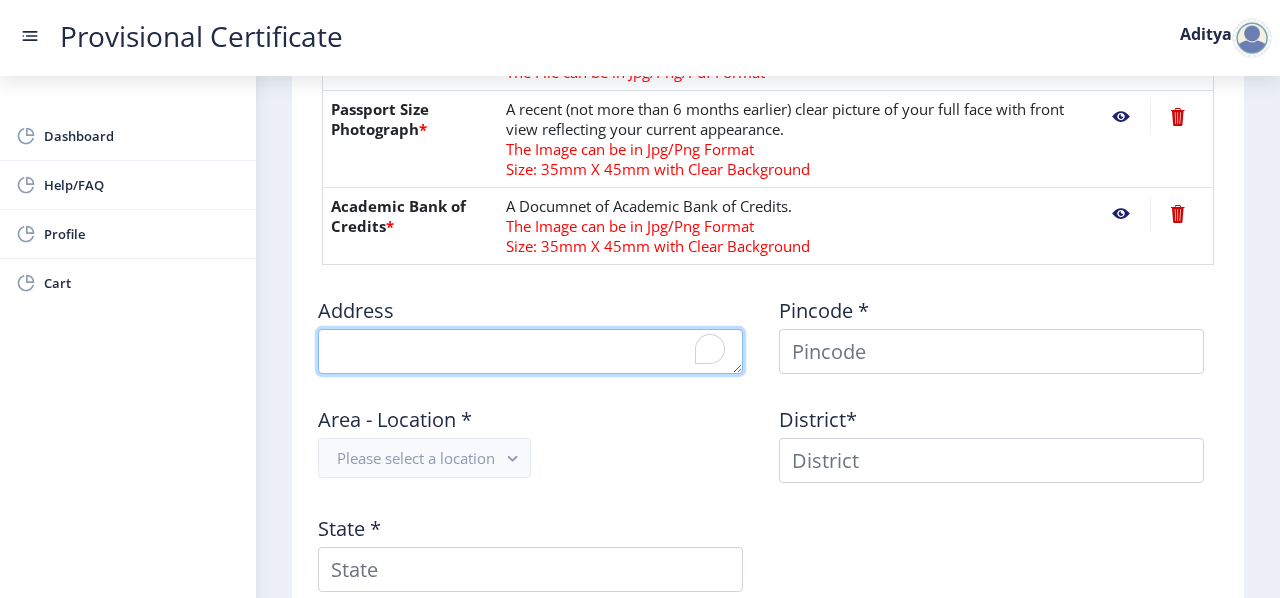type on "Bajrang colony ,teja chowk
bijainagar" 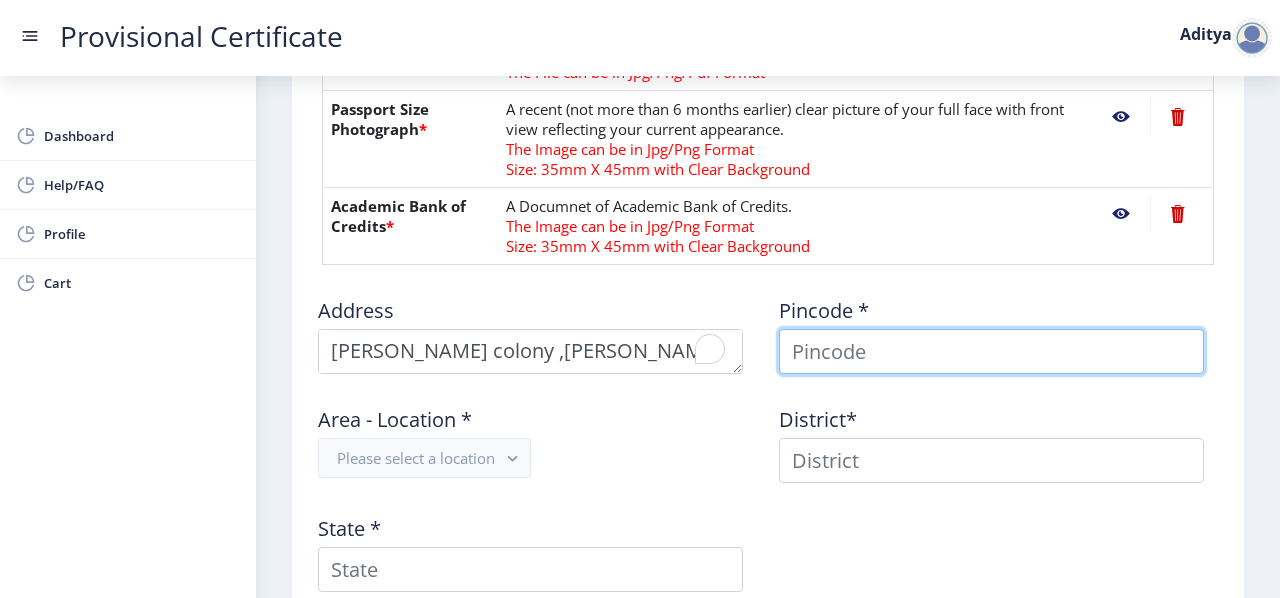 type on "Aditya" 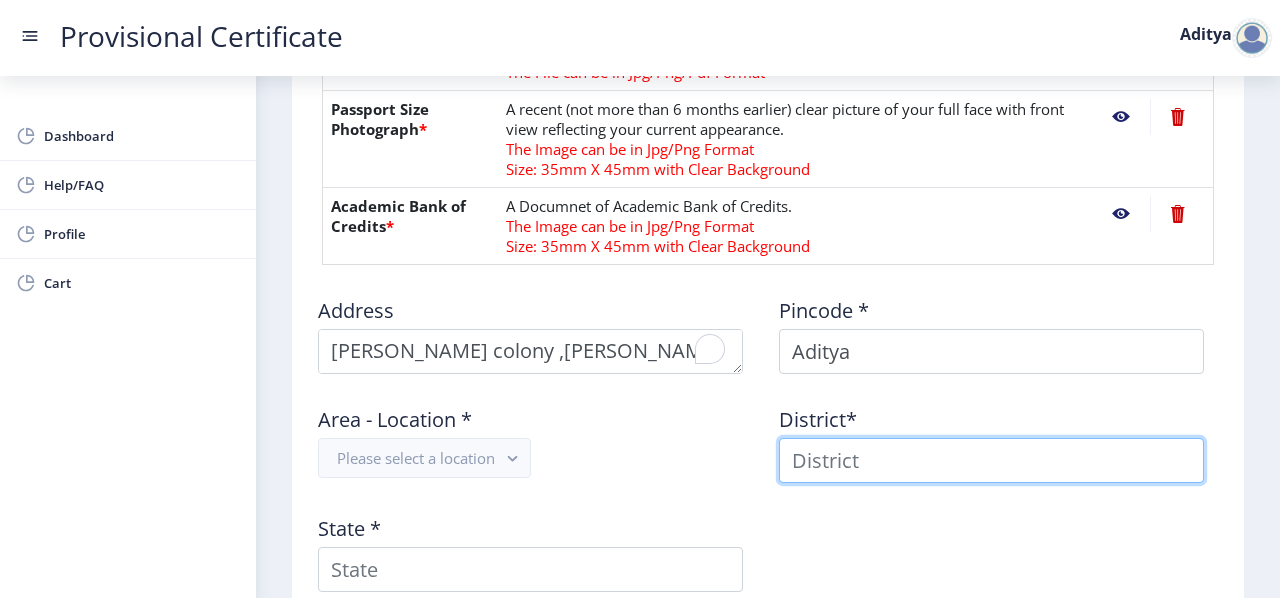 type on "Aditya" 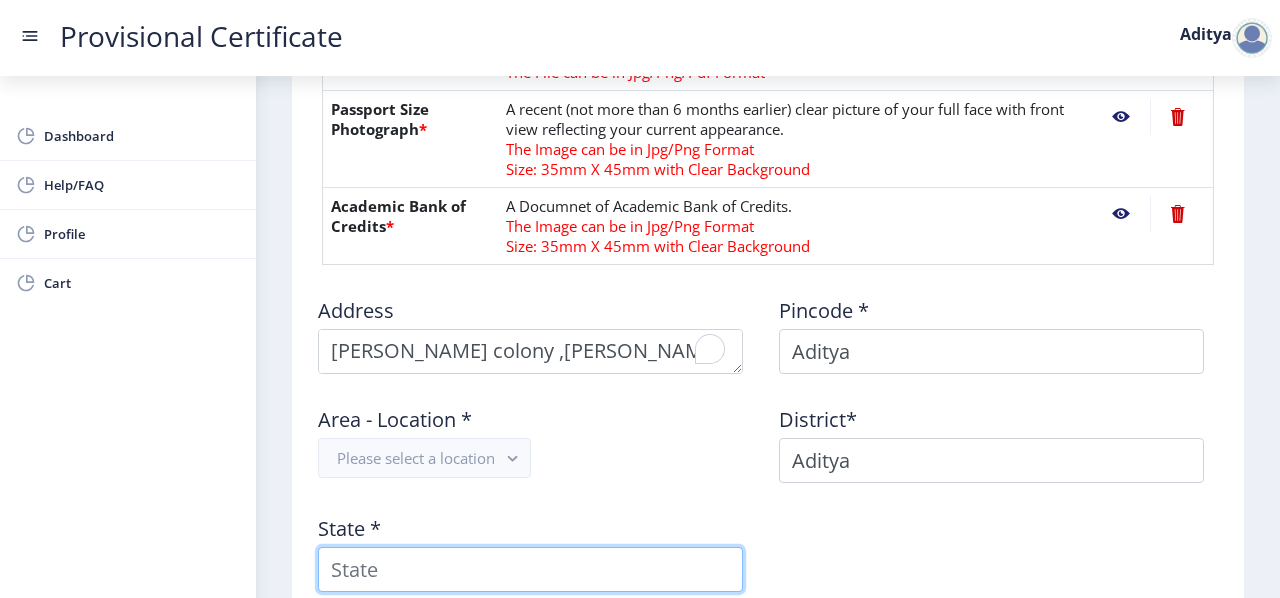 type on "Rajasthan" 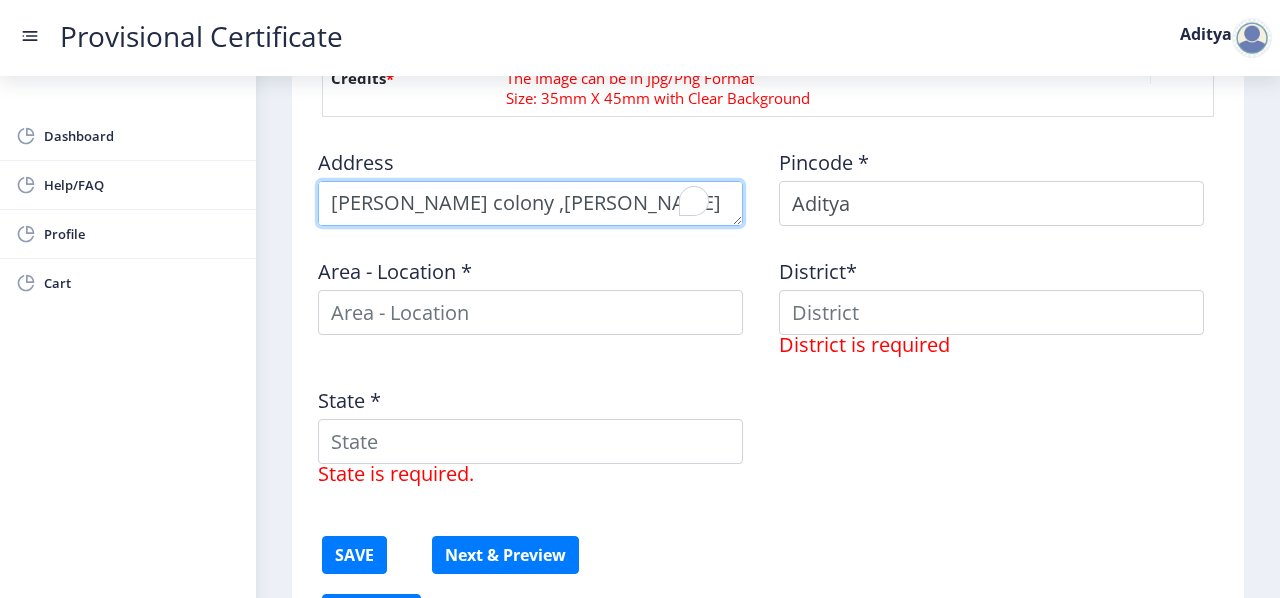 scroll, scrollTop: 1250, scrollLeft: 0, axis: vertical 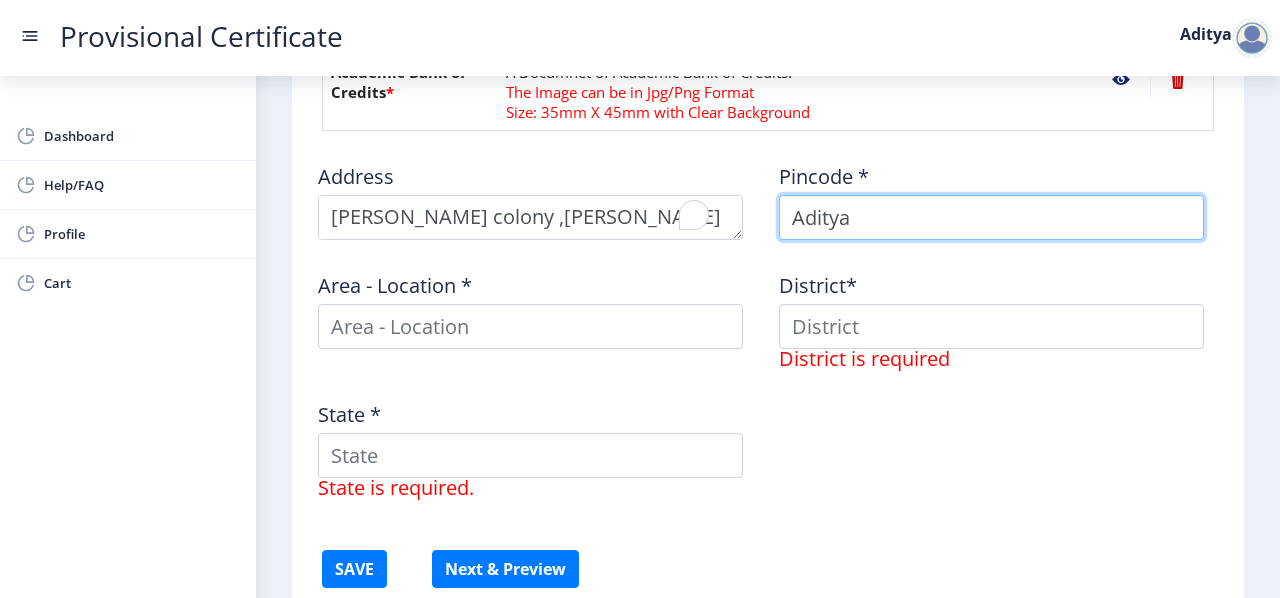 click on "Aditya" at bounding box center [991, 217] 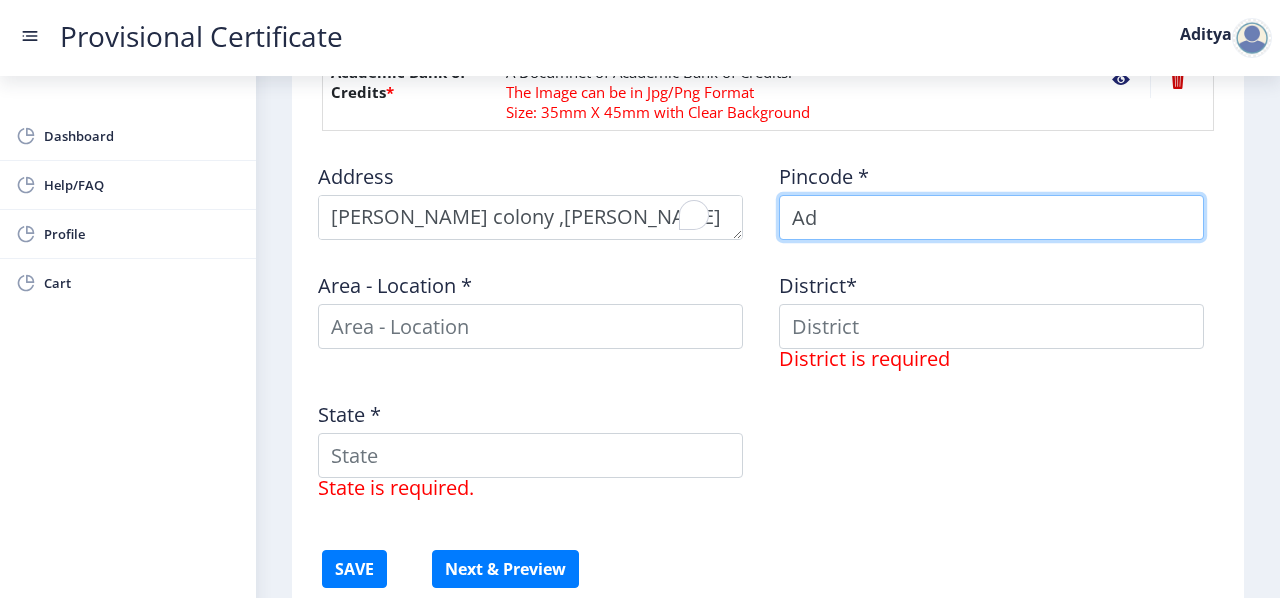 type on "A" 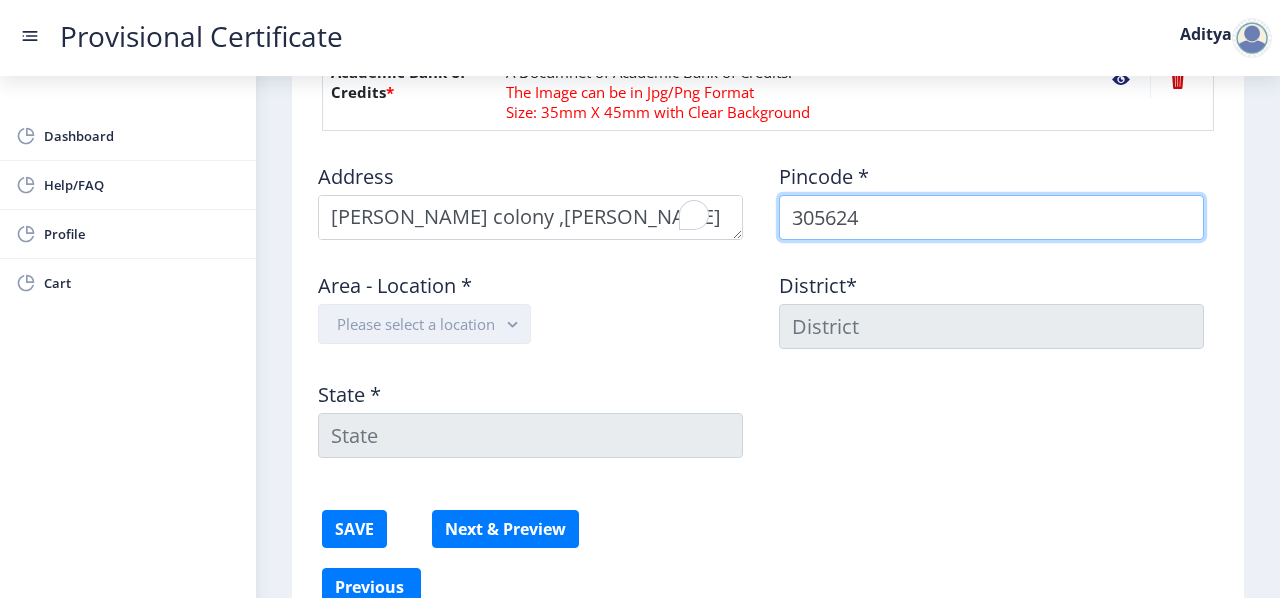 type on "305624" 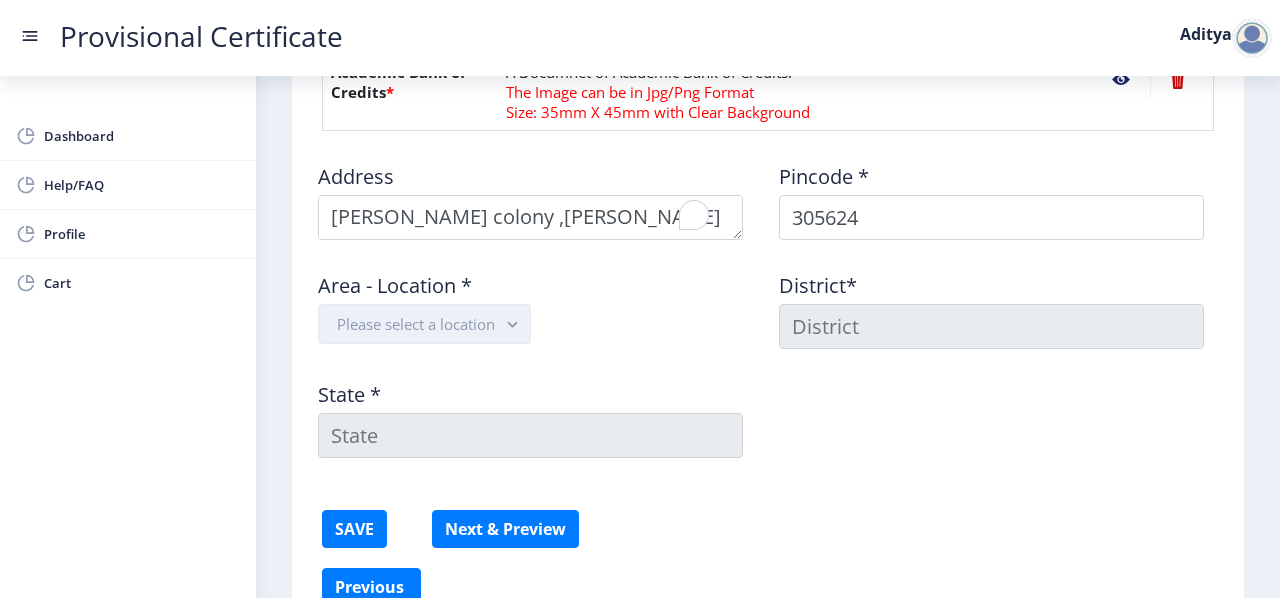 click on "Please select a location" 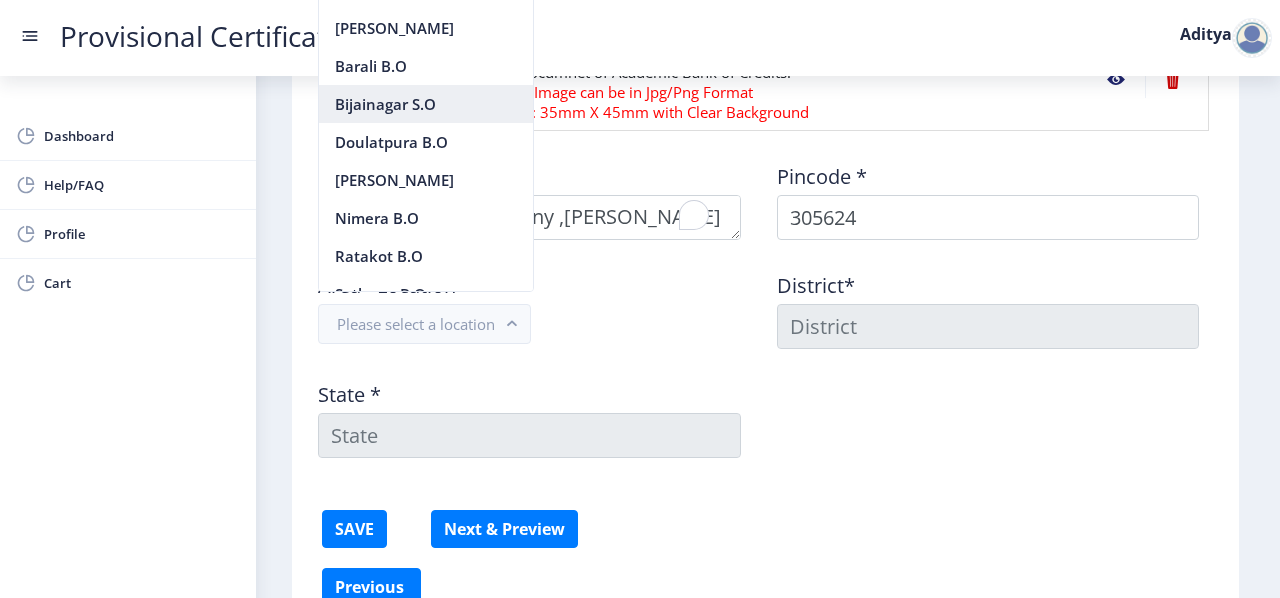 click on "Bijainagar S.O" at bounding box center (426, 104) 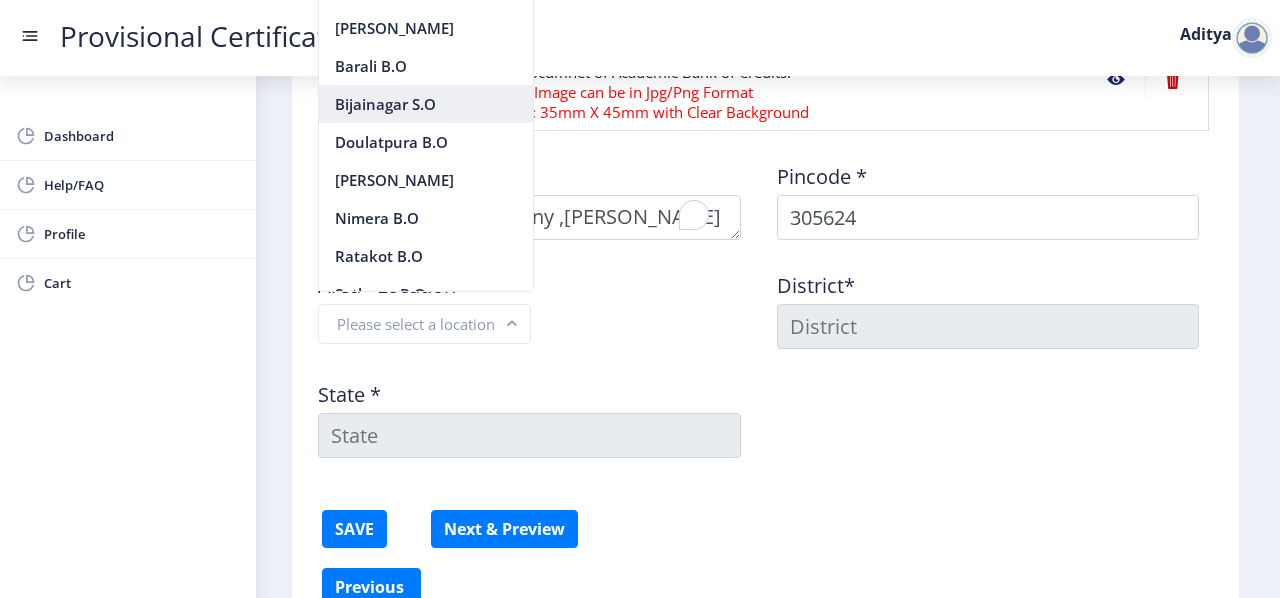 type on "AJMER" 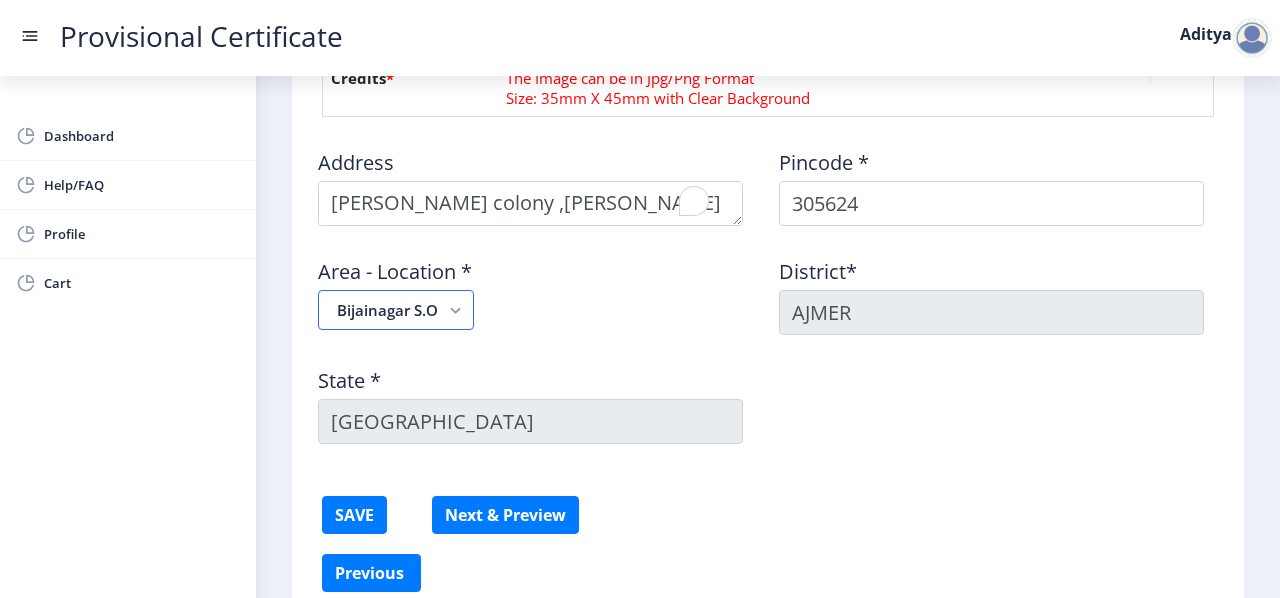 scroll, scrollTop: 1280, scrollLeft: 0, axis: vertical 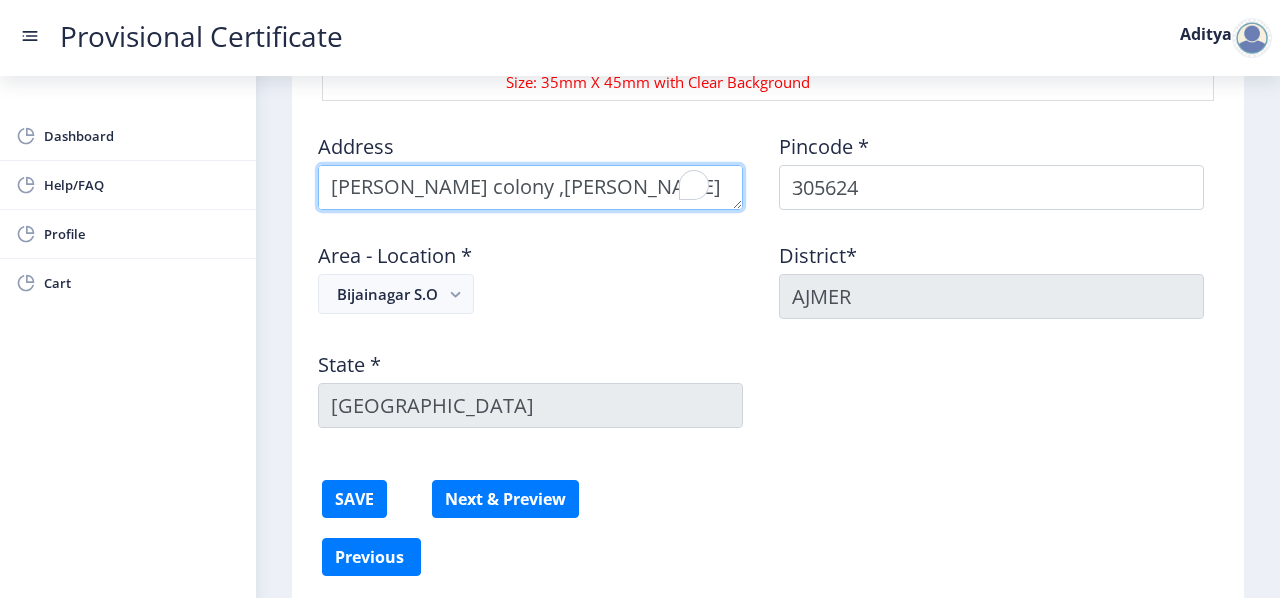 click at bounding box center [530, 187] 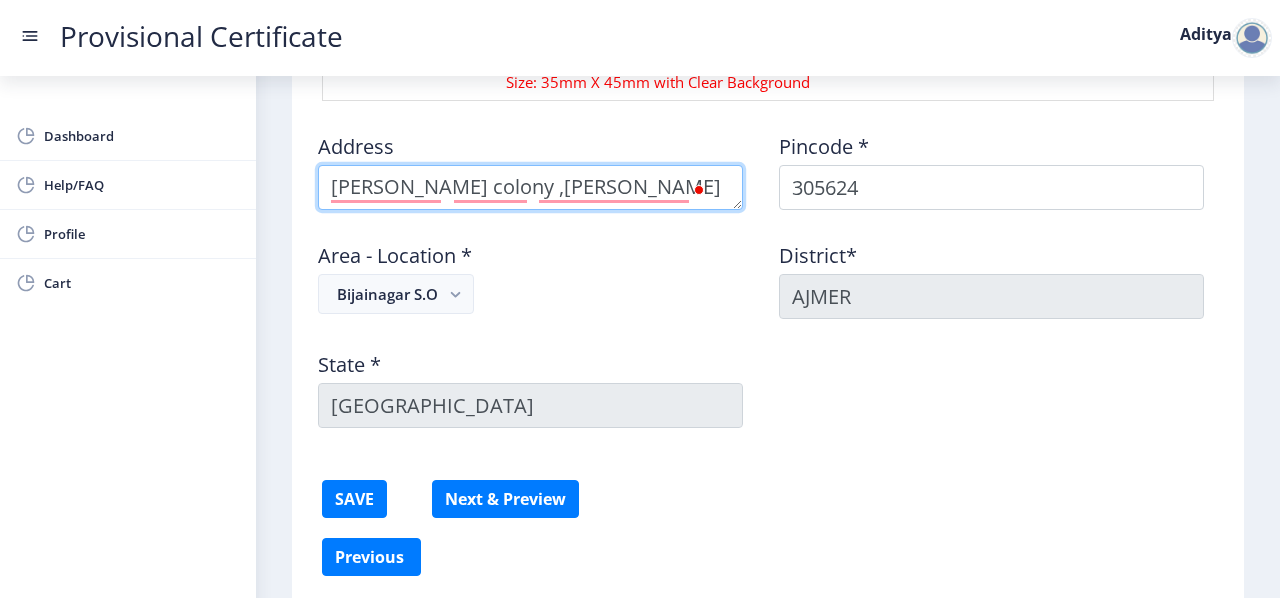 scroll, scrollTop: 1280, scrollLeft: 0, axis: vertical 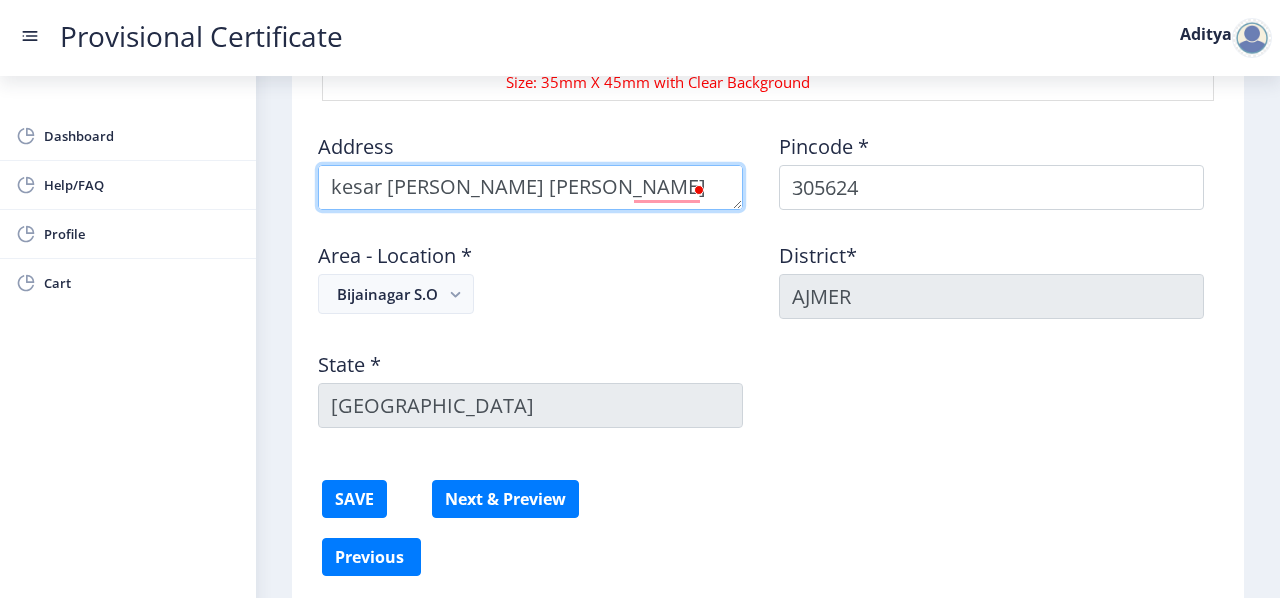 click at bounding box center (530, 187) 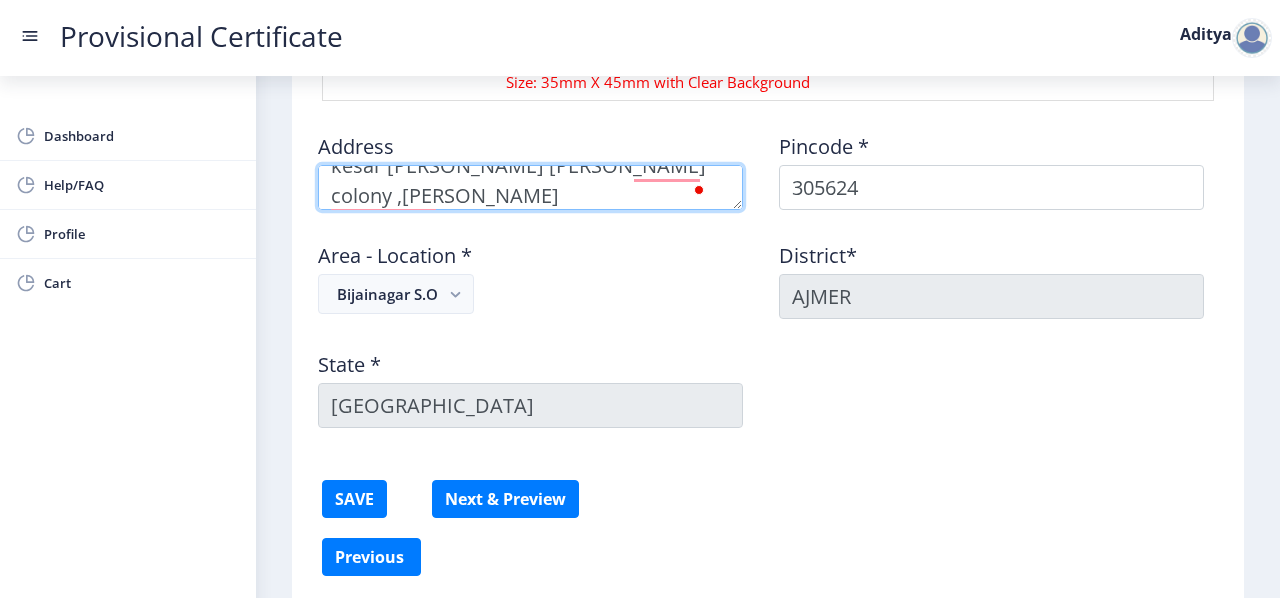 scroll, scrollTop: 51, scrollLeft: 0, axis: vertical 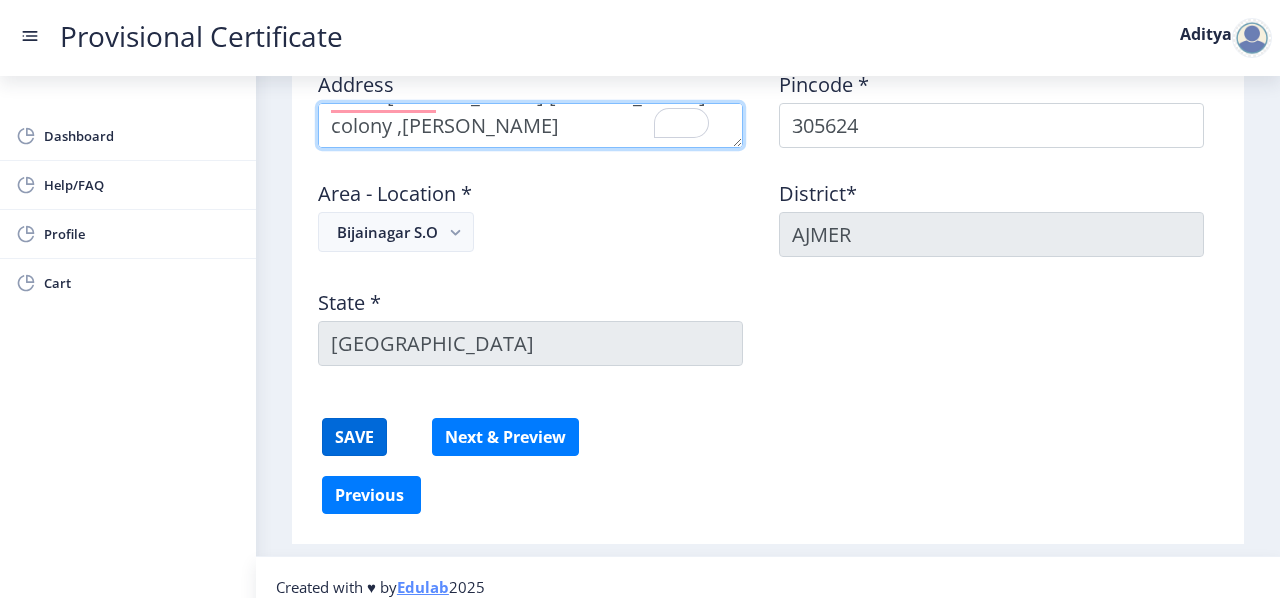 type on "kesar singh sunil kumar Bajrang colony ,teja chowk
bijainagar" 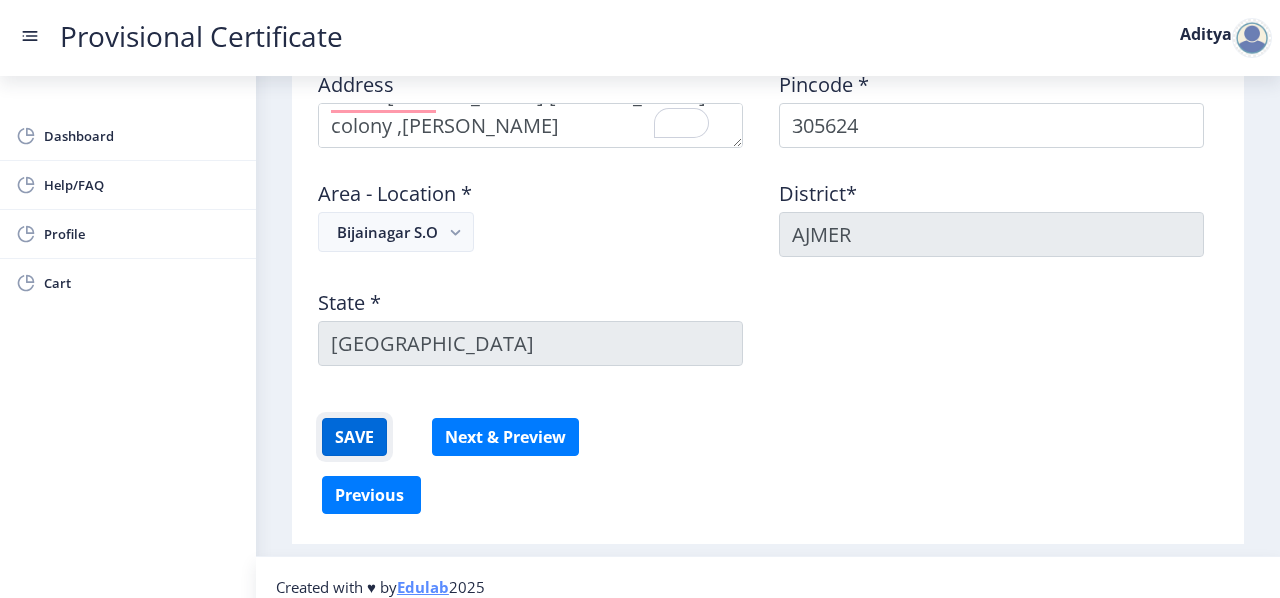 click on "SAVE" 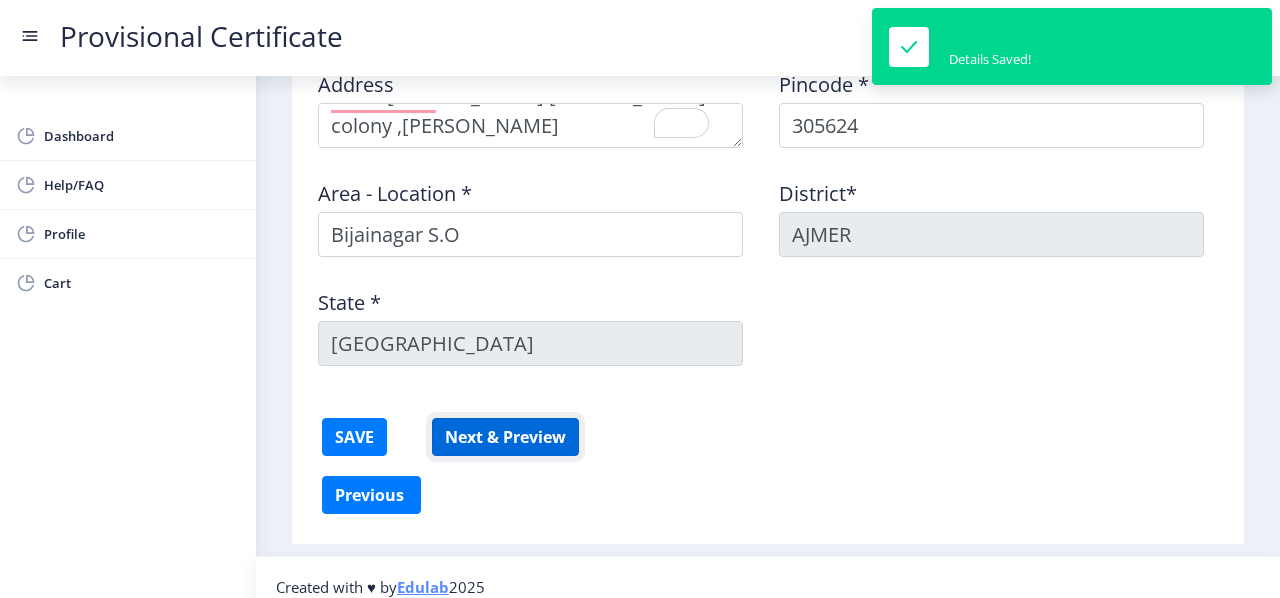 click on "Next & Preview" 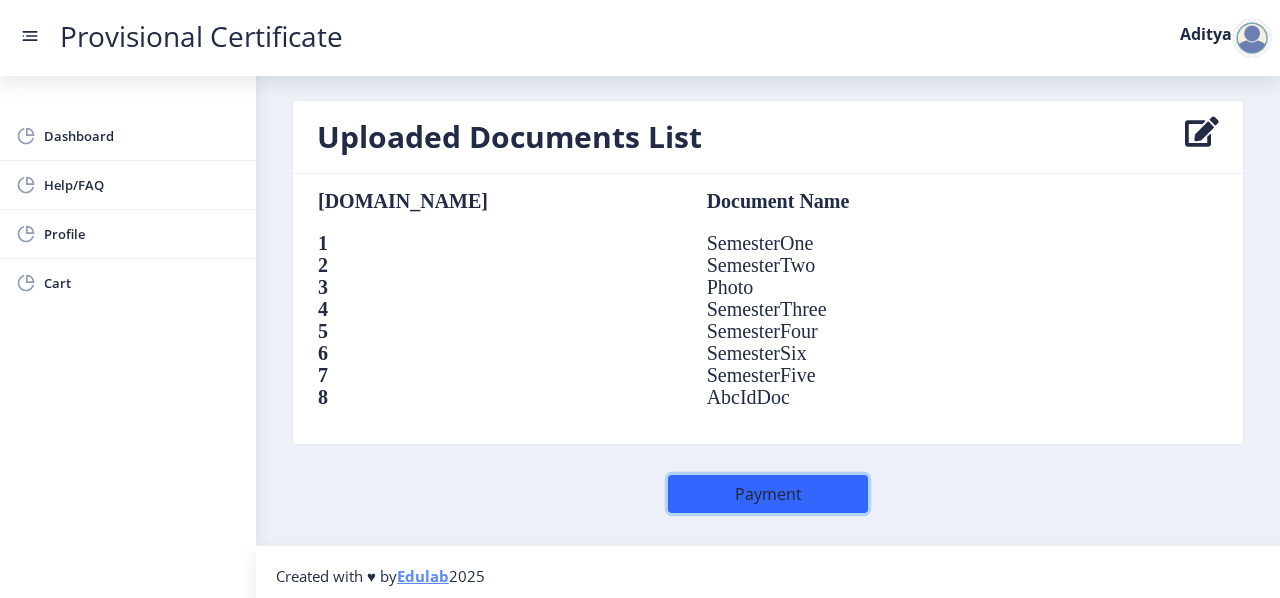 click on "Payment" 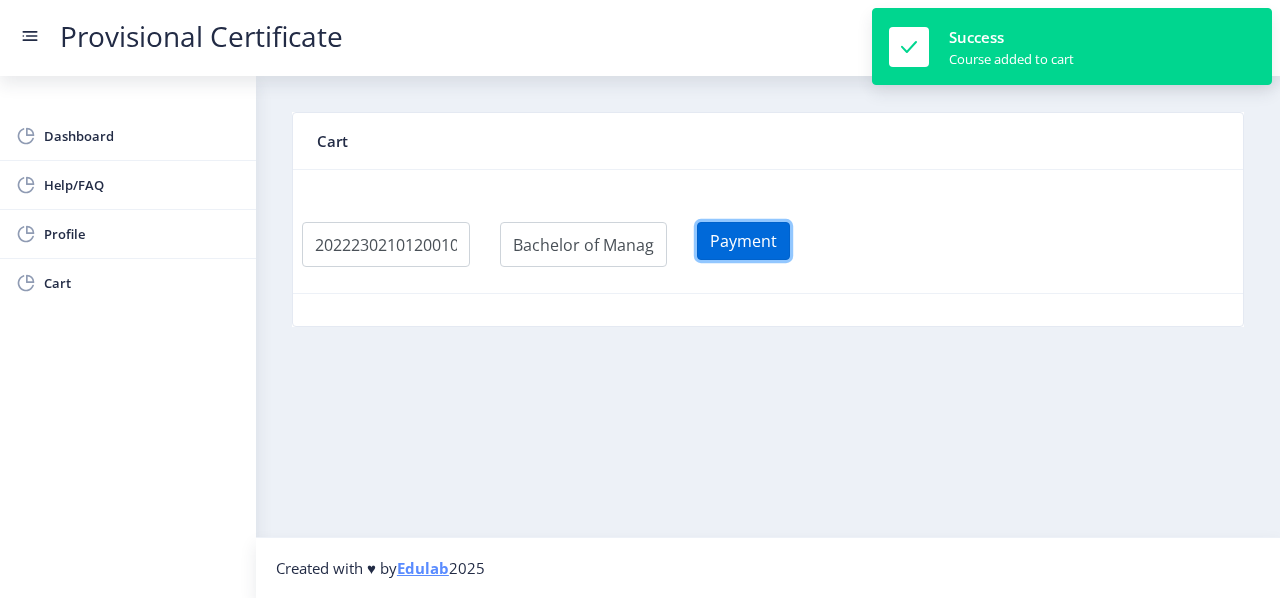 click on "Payment" 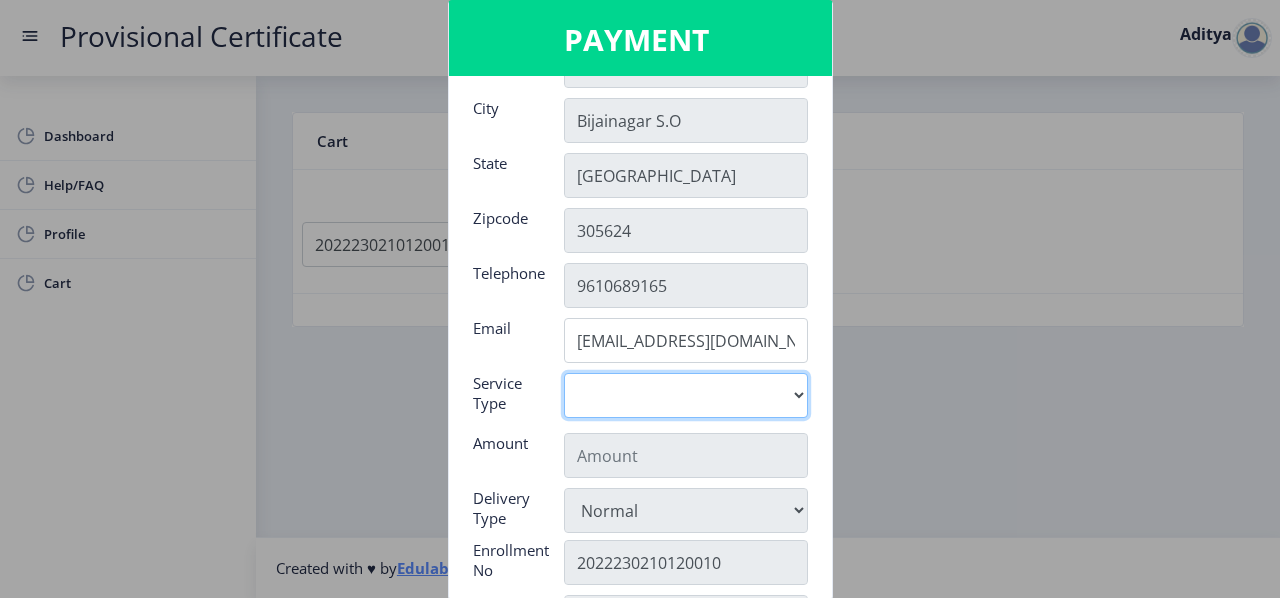 click on "Digital" at bounding box center (686, 395) 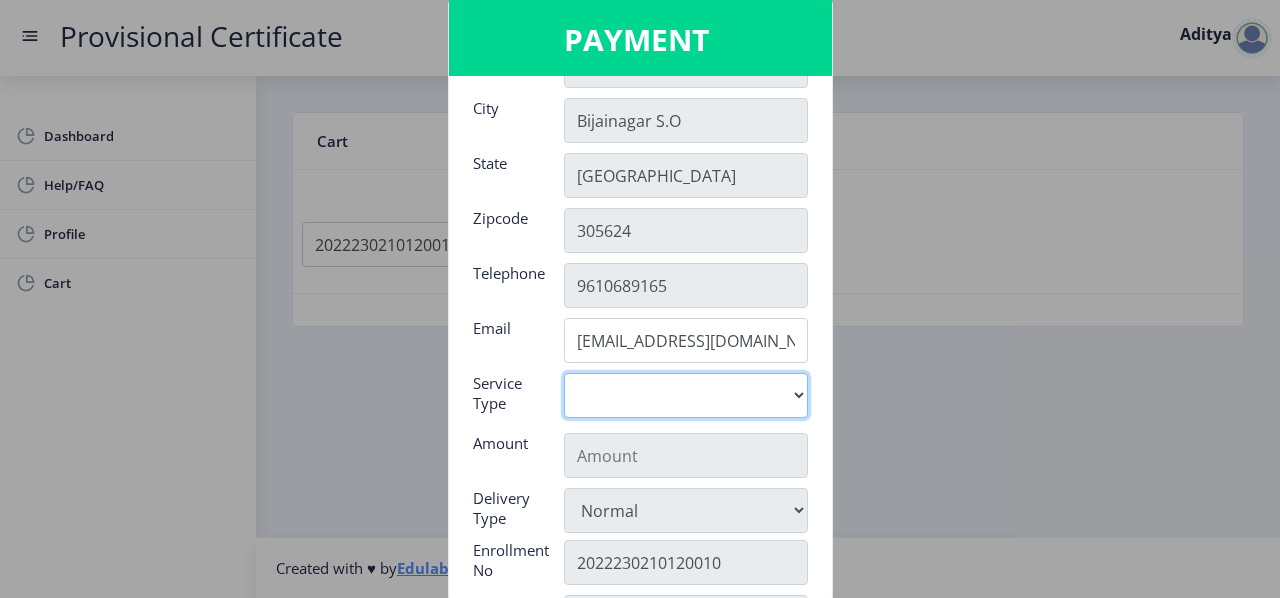select on "old" 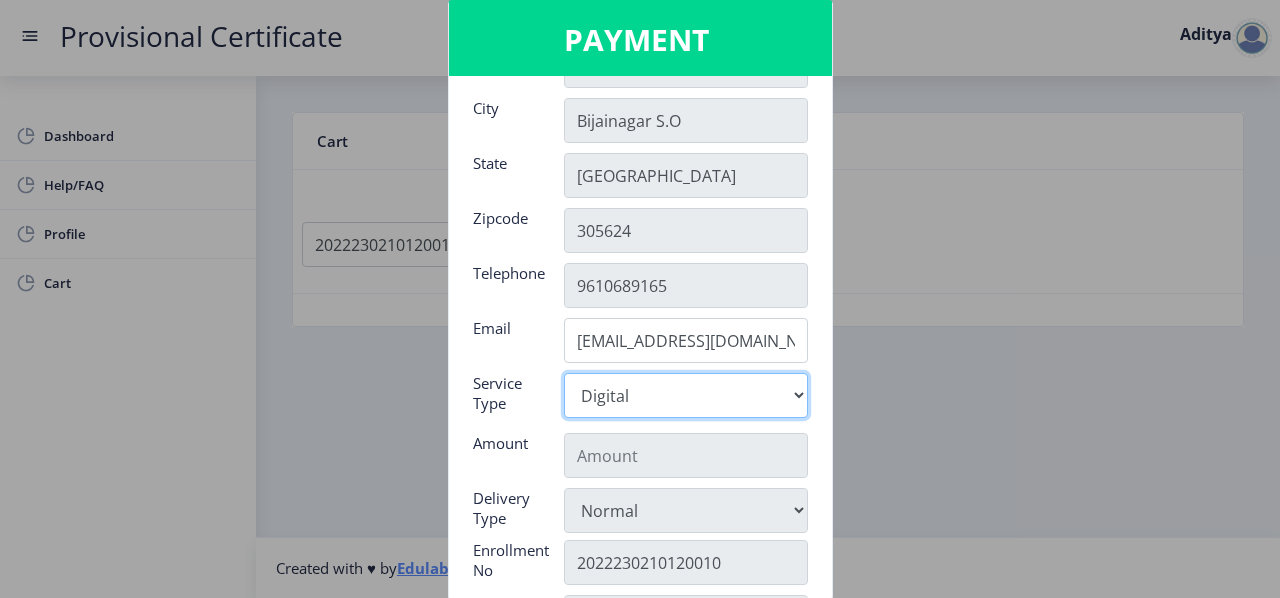 click on "Digital" at bounding box center (686, 395) 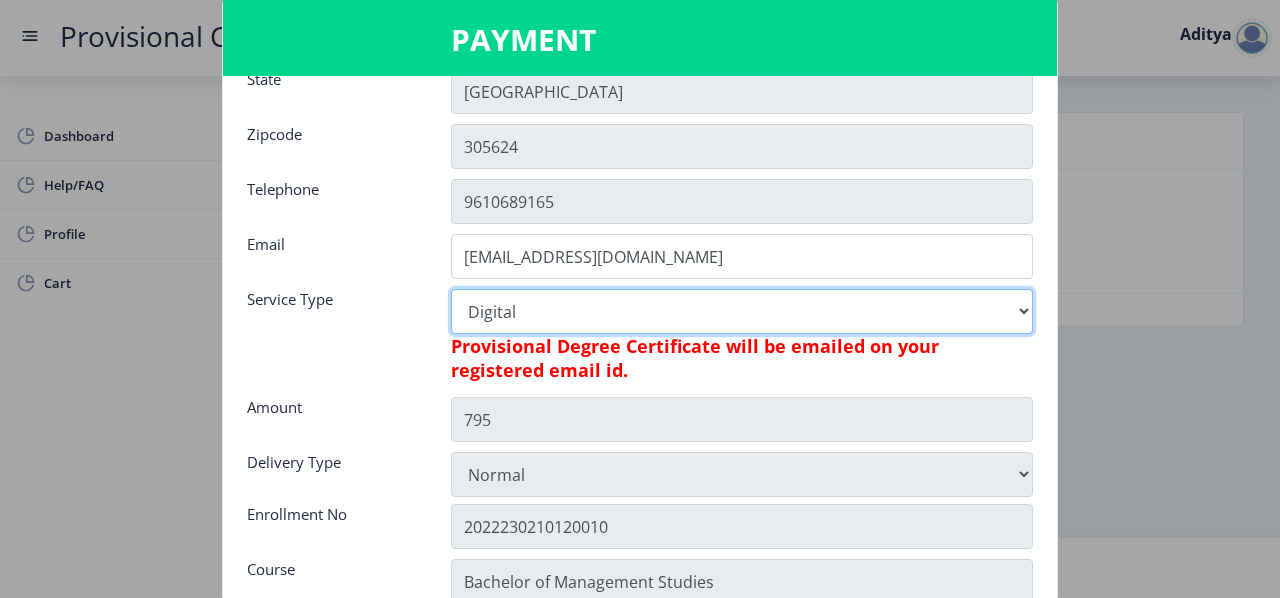click on "Digital" at bounding box center (742, 311) 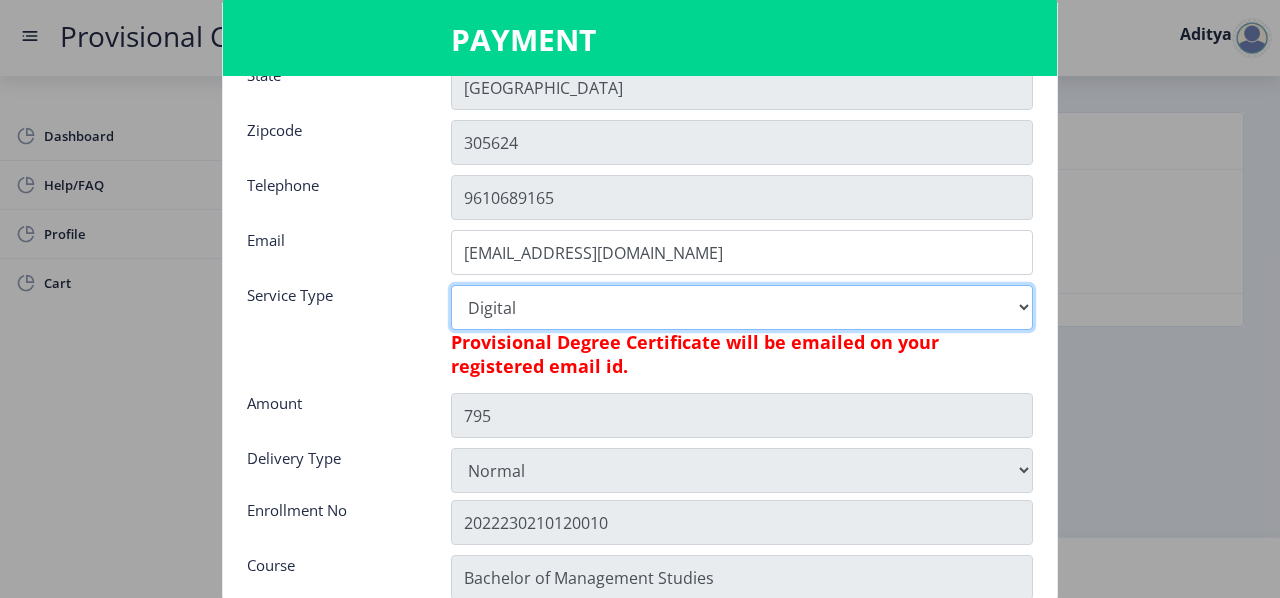 click on "Digital" at bounding box center (742, 307) 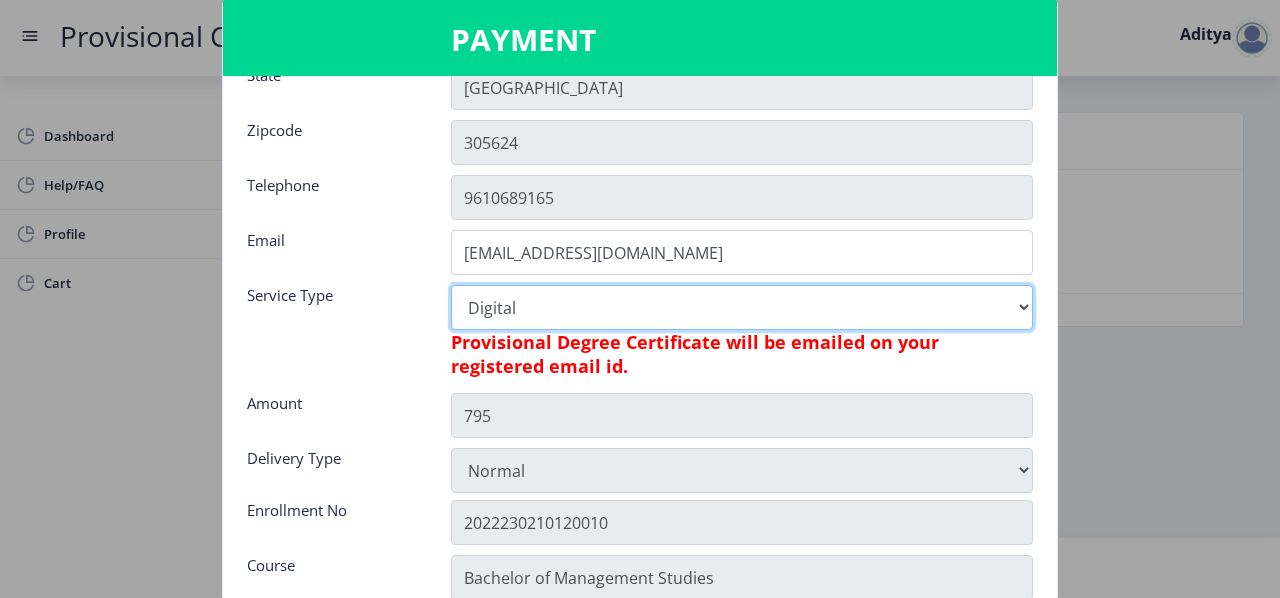click on "Digital" at bounding box center (742, 307) 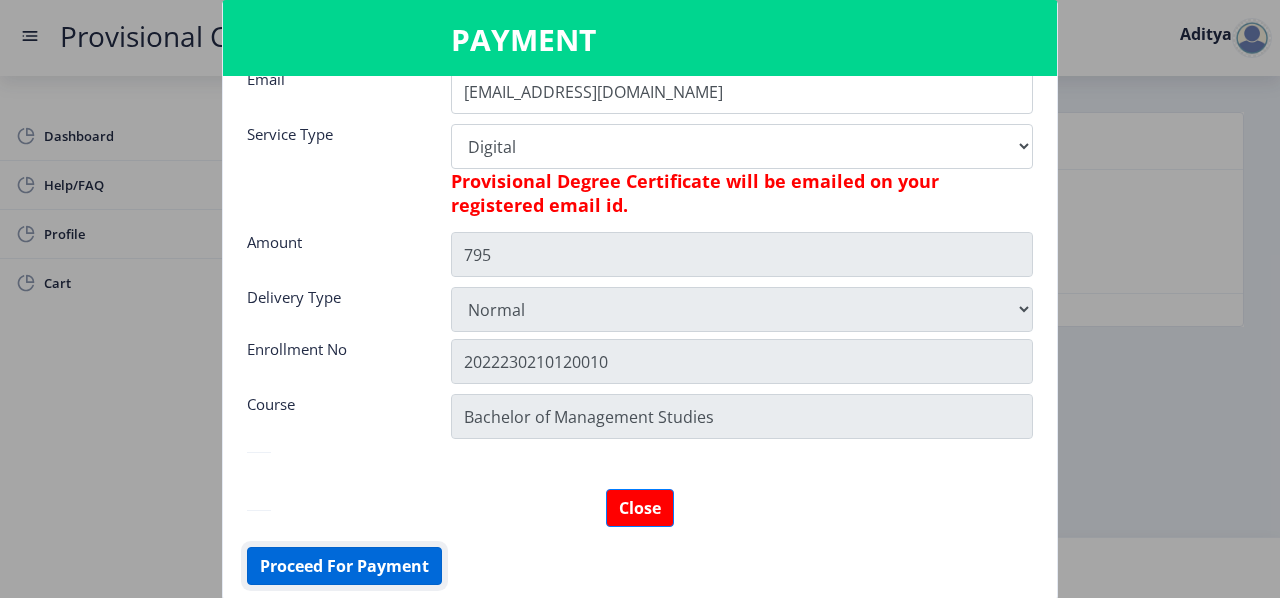 click on "Proceed For Payment" 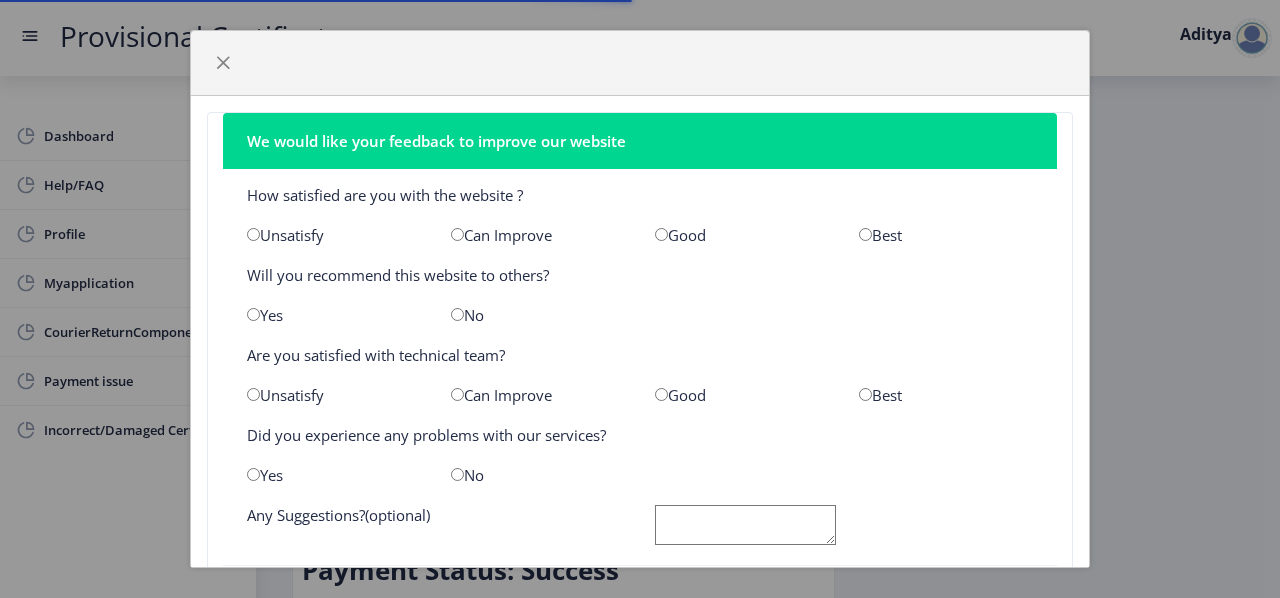 scroll, scrollTop: 0, scrollLeft: 0, axis: both 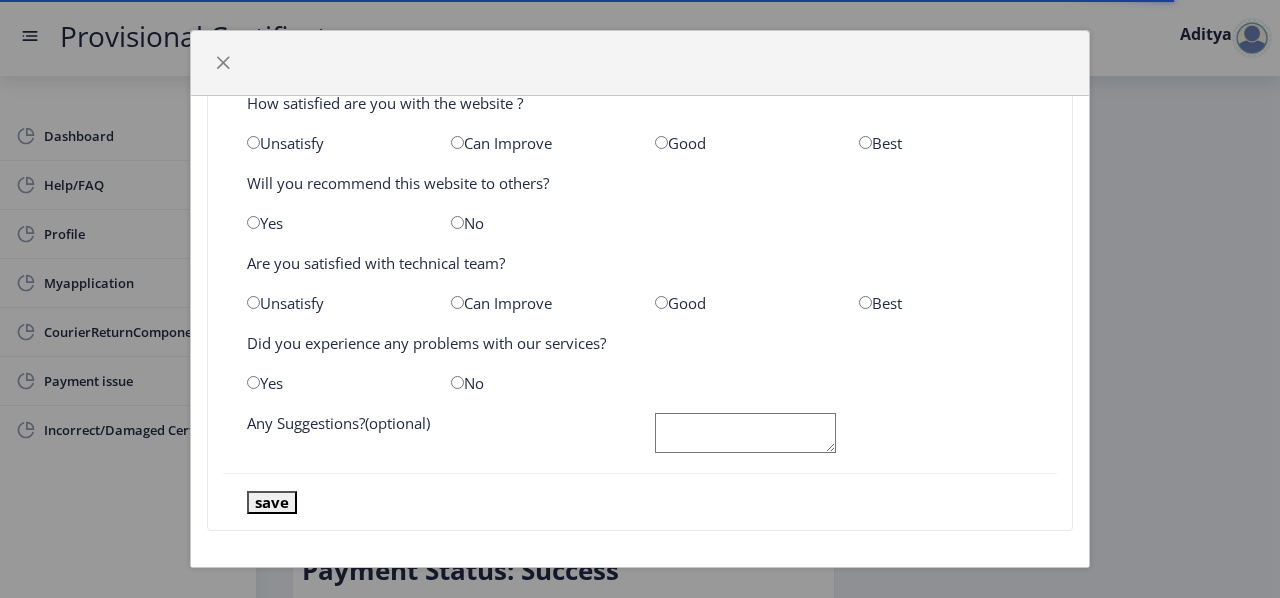 click at bounding box center [253, 142] 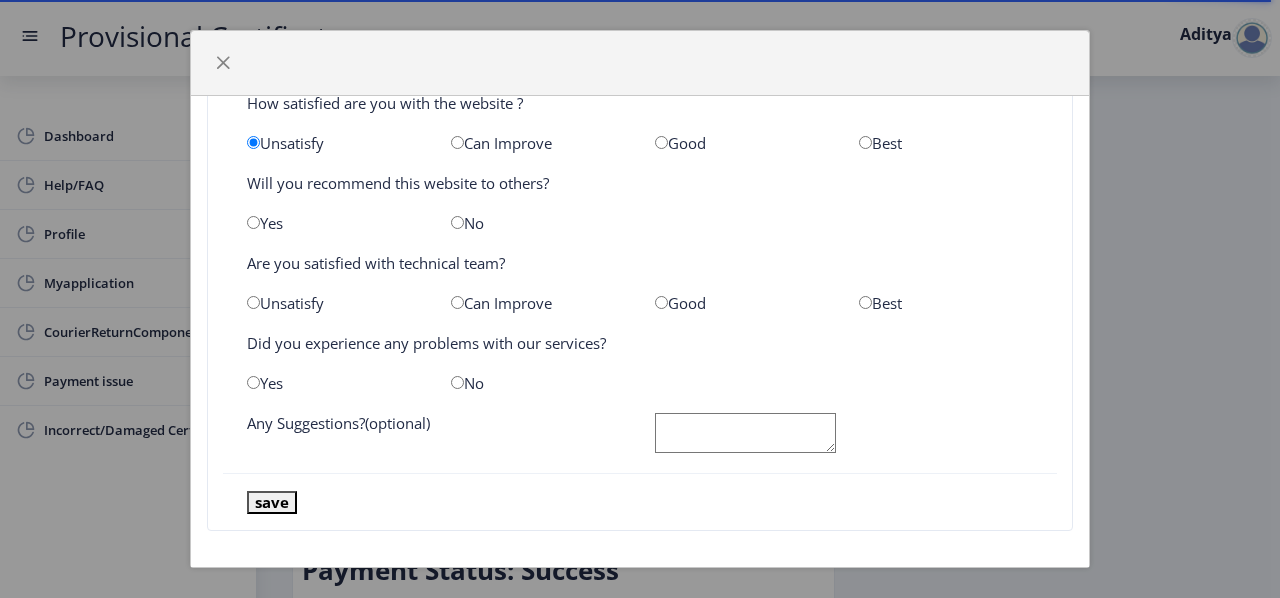 click at bounding box center (457, 222) 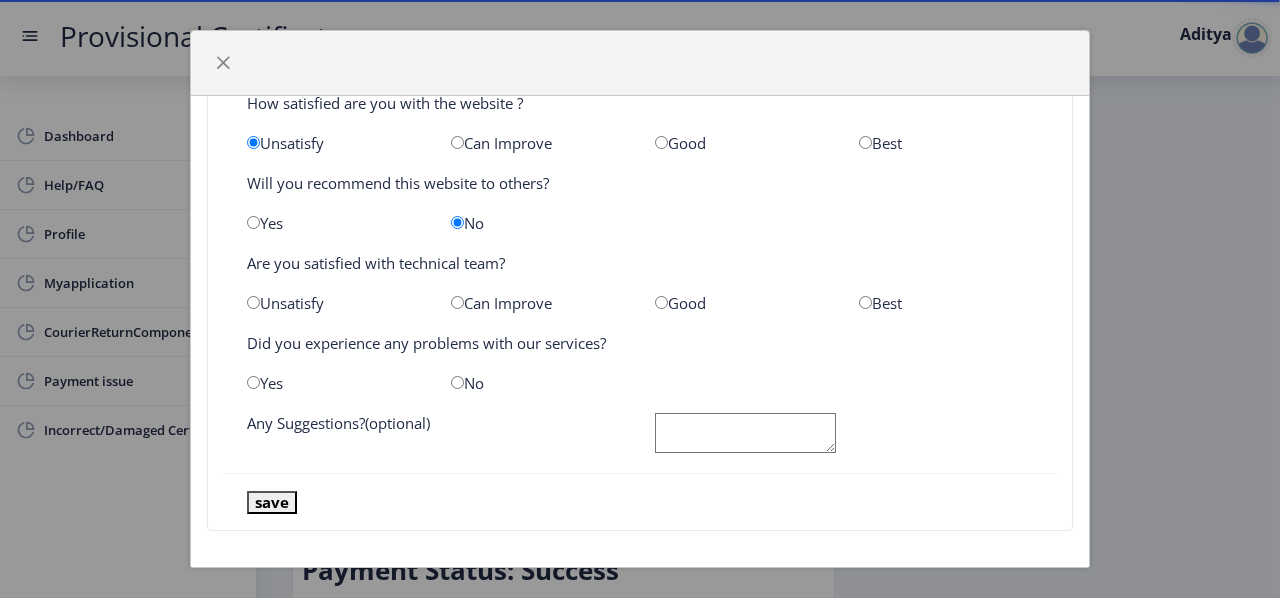 click on "Unsatisfy" 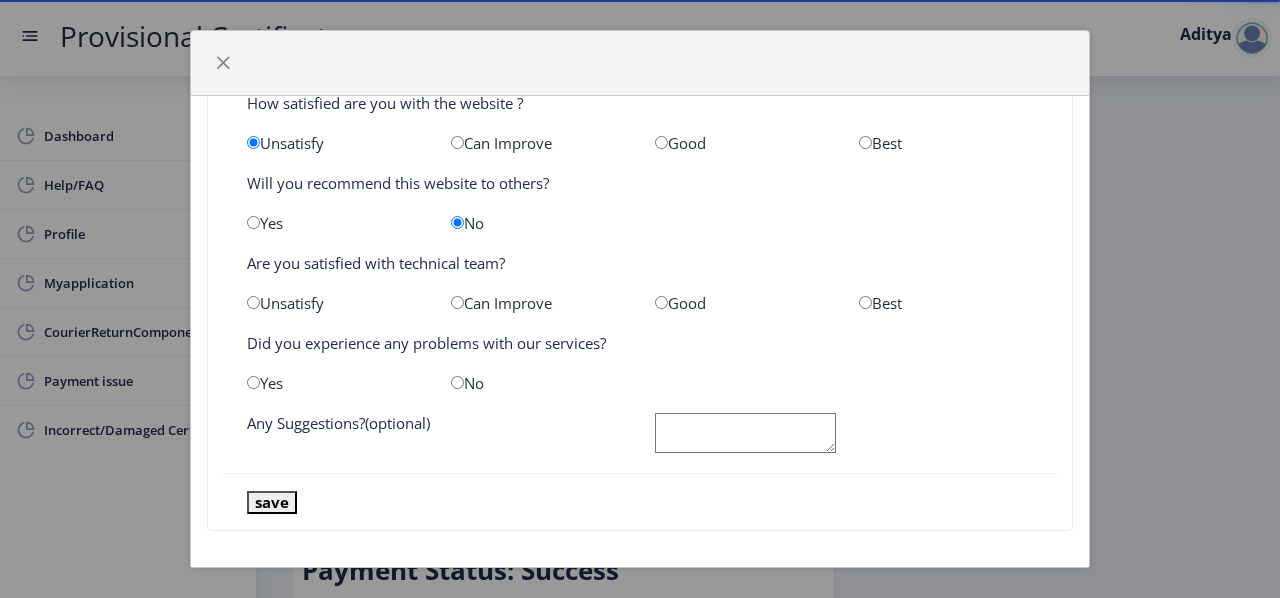 click at bounding box center (253, 302) 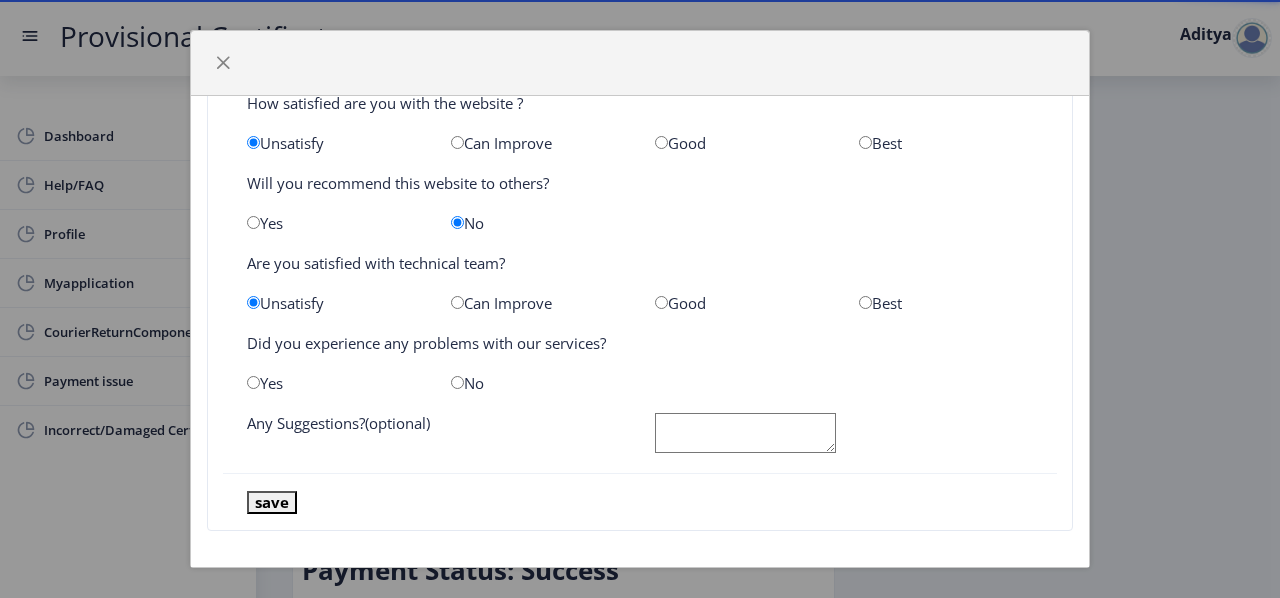 click at bounding box center (457, 382) 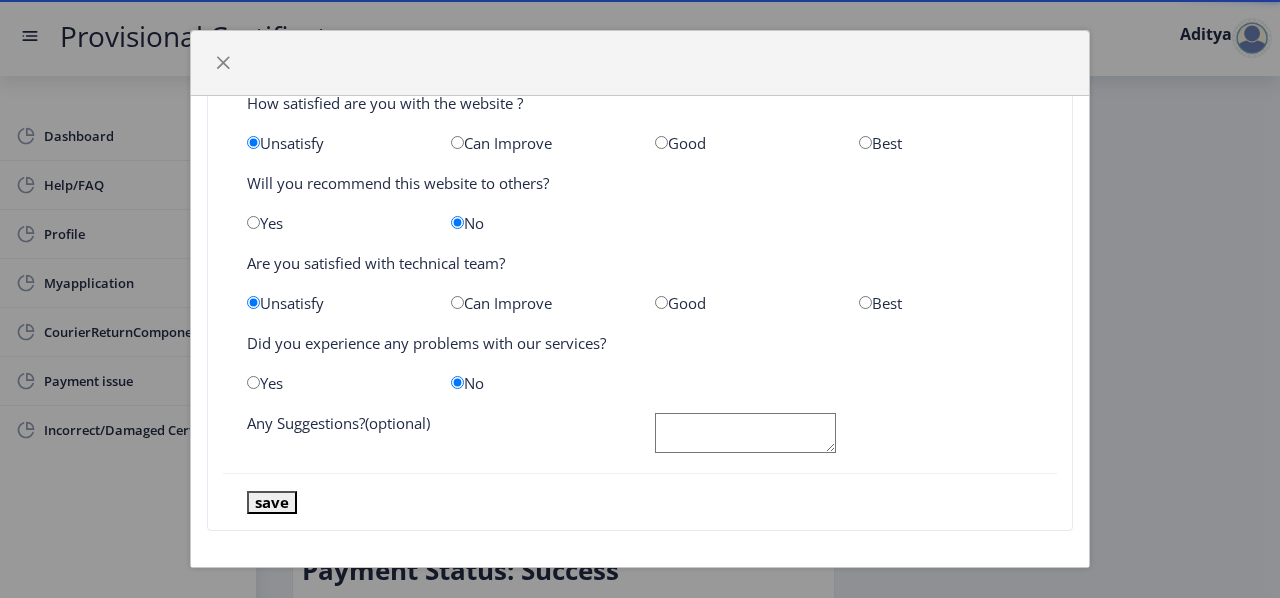 scroll, scrollTop: 99, scrollLeft: 0, axis: vertical 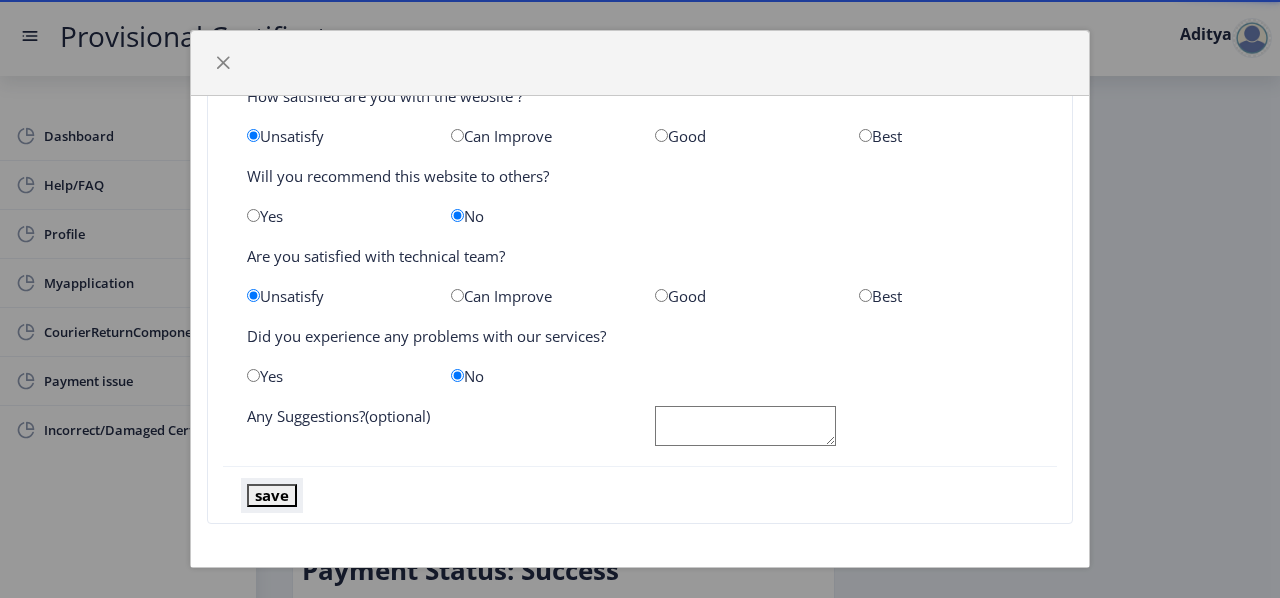 click on "save" 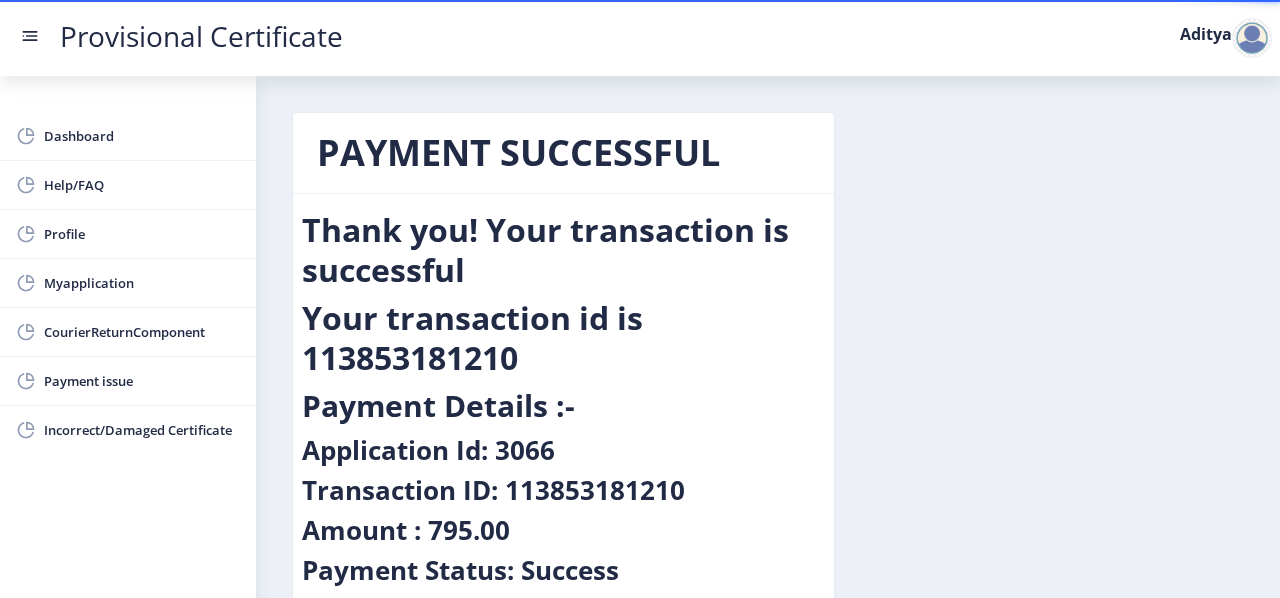 scroll, scrollTop: 114, scrollLeft: 0, axis: vertical 